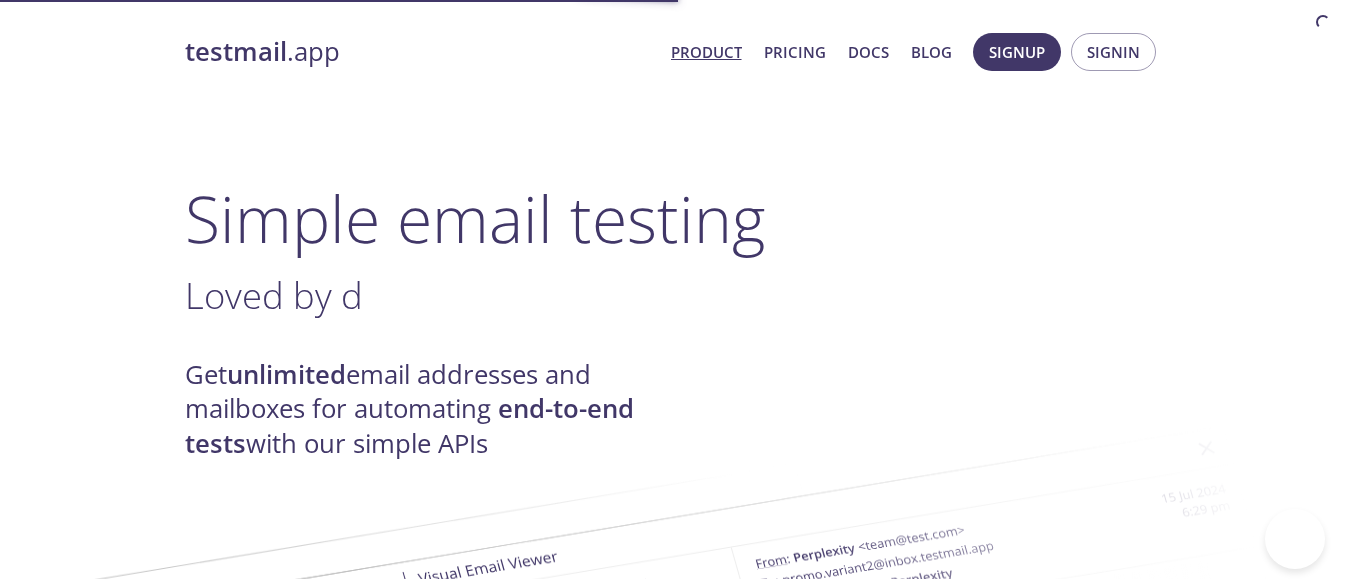 scroll, scrollTop: 0, scrollLeft: 0, axis: both 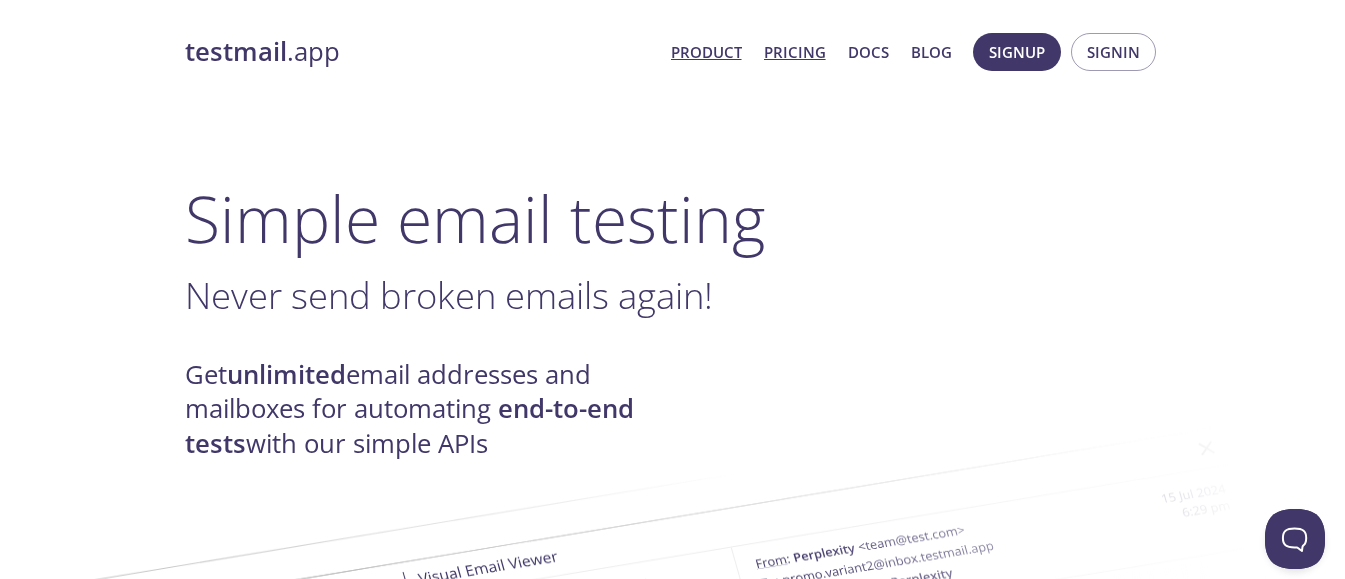 click on "Pricing" at bounding box center [795, 52] 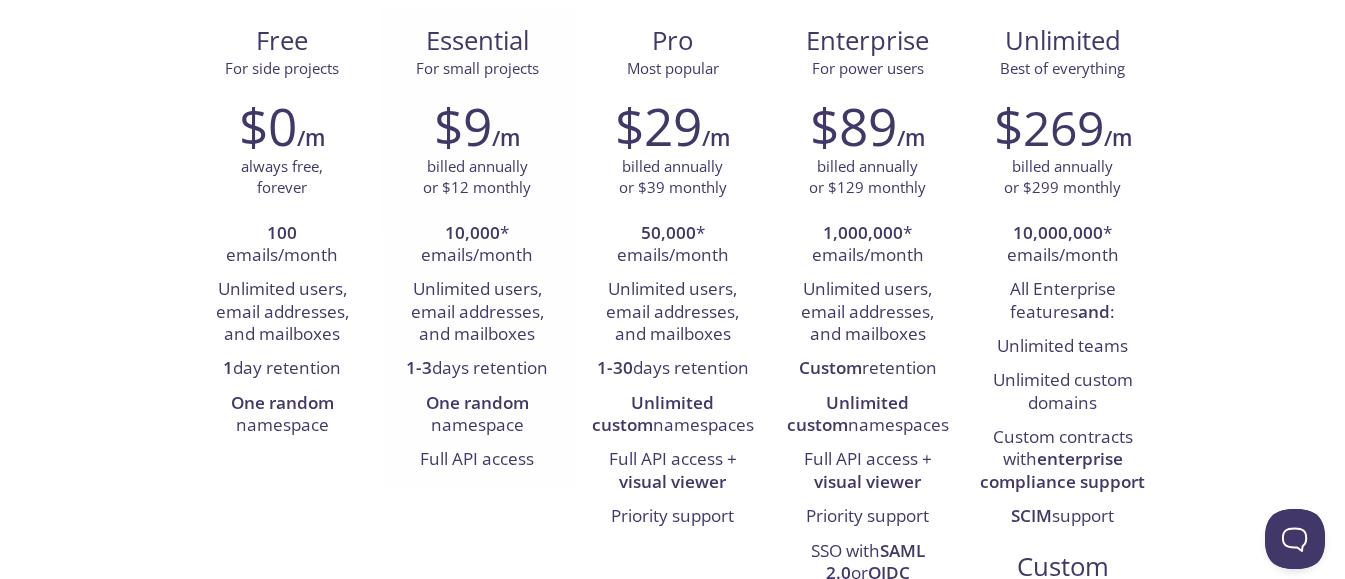 scroll, scrollTop: 360, scrollLeft: 0, axis: vertical 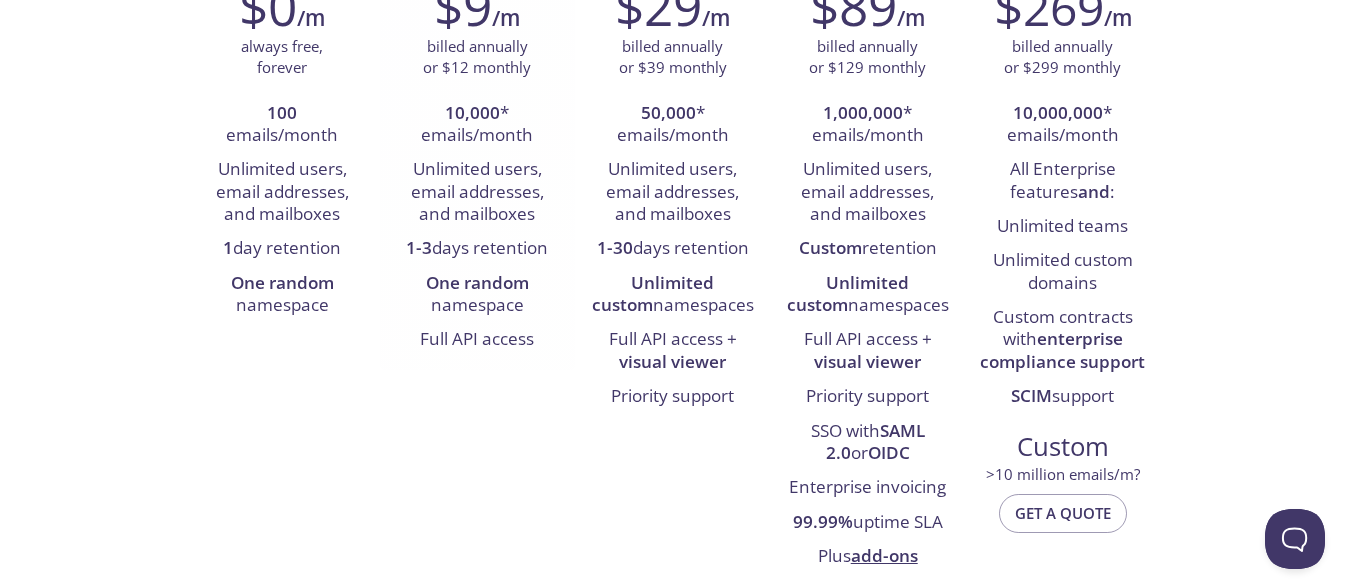 click on "One random namespace" at bounding box center [282, 295] 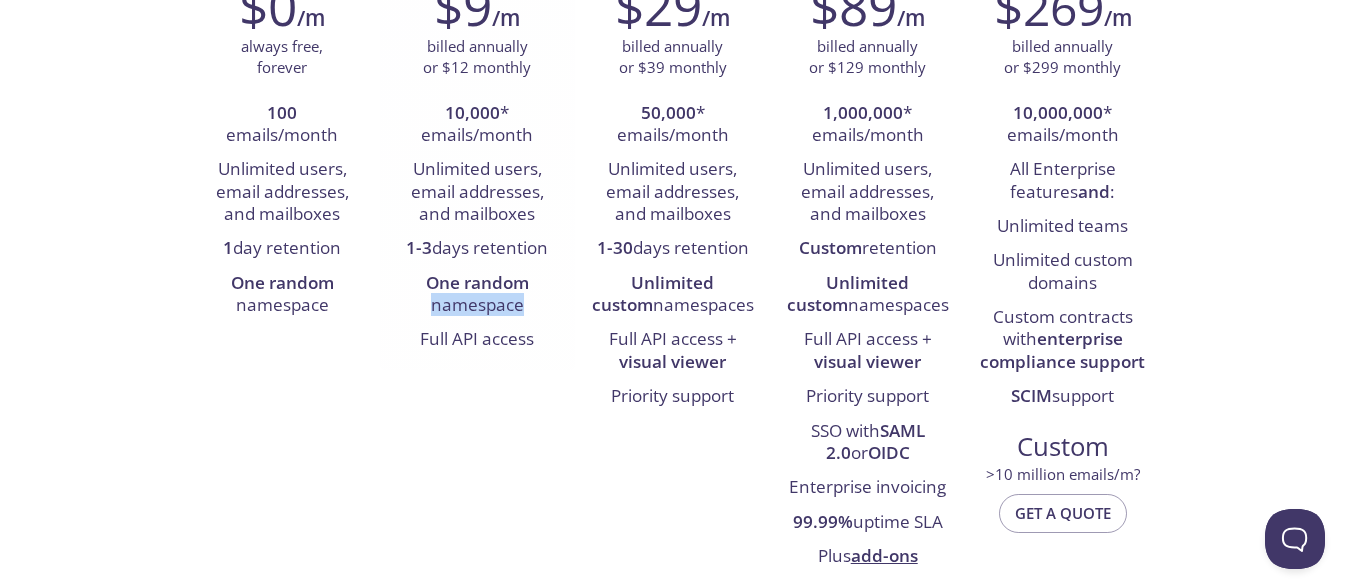 click on "One random namespace" at bounding box center (282, 295) 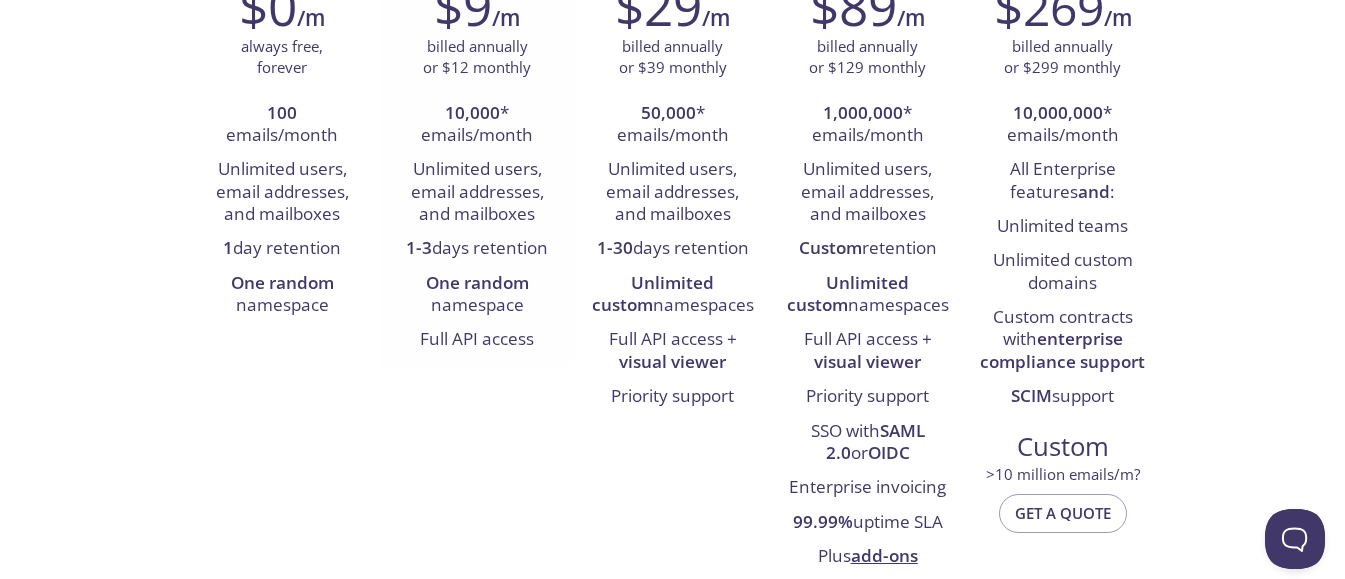 click on "Full API access" at bounding box center [477, 340] 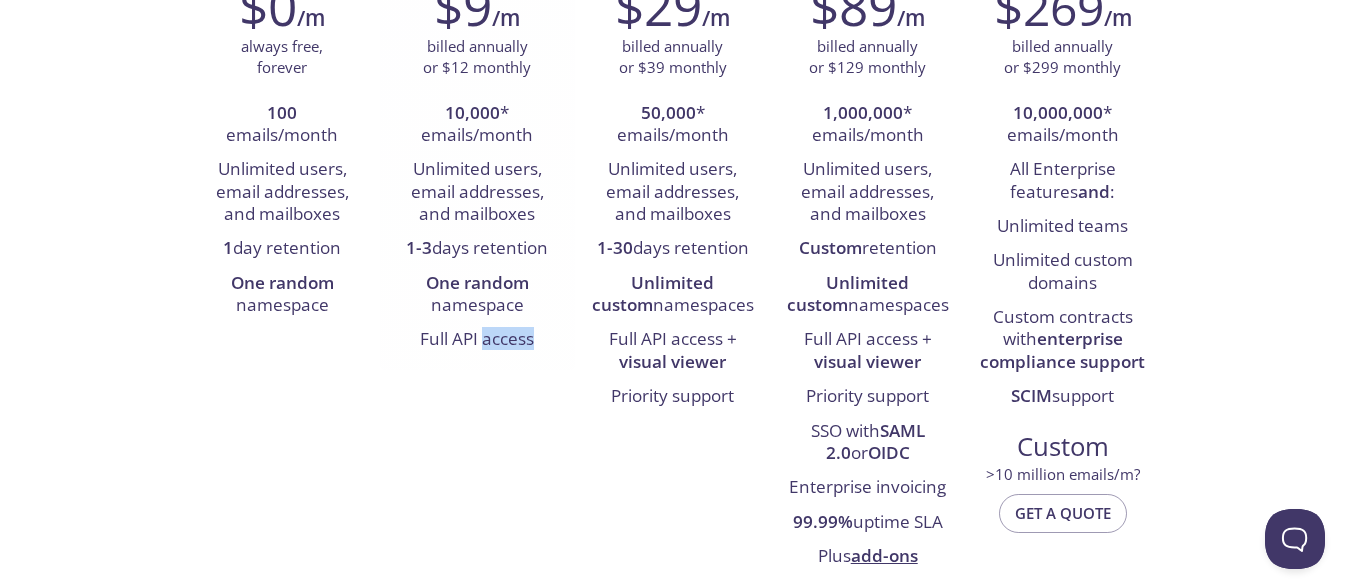 click on "Full API access" at bounding box center (477, 340) 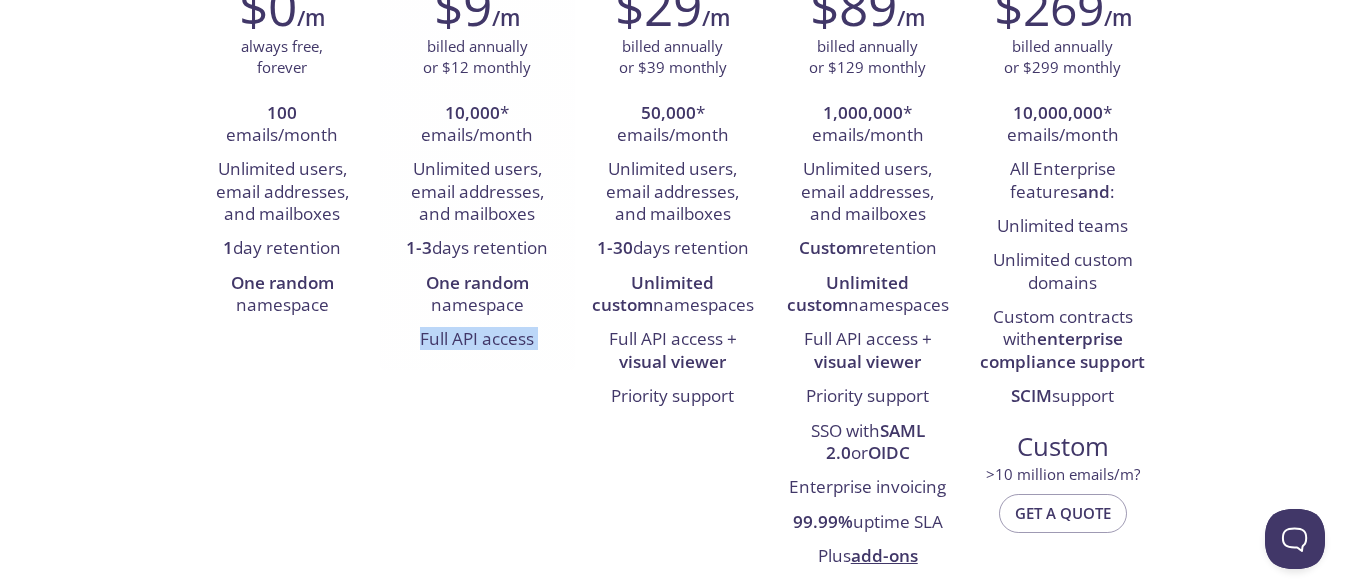 click on "Full API access" at bounding box center (477, 340) 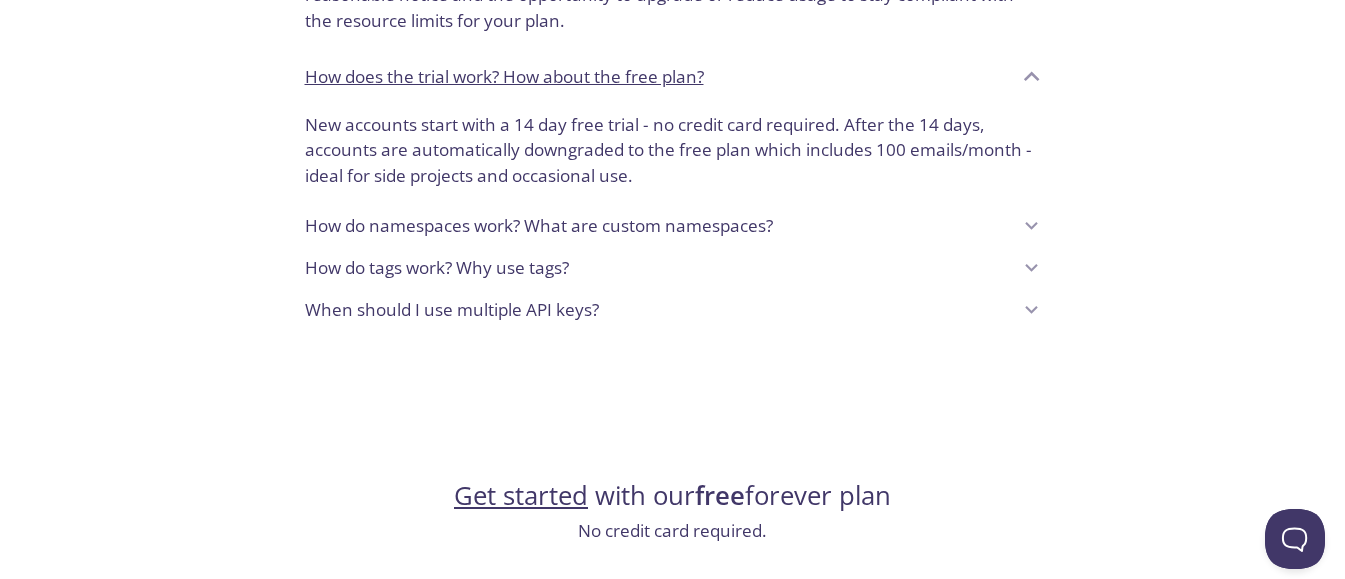 scroll, scrollTop: 1680, scrollLeft: 0, axis: vertical 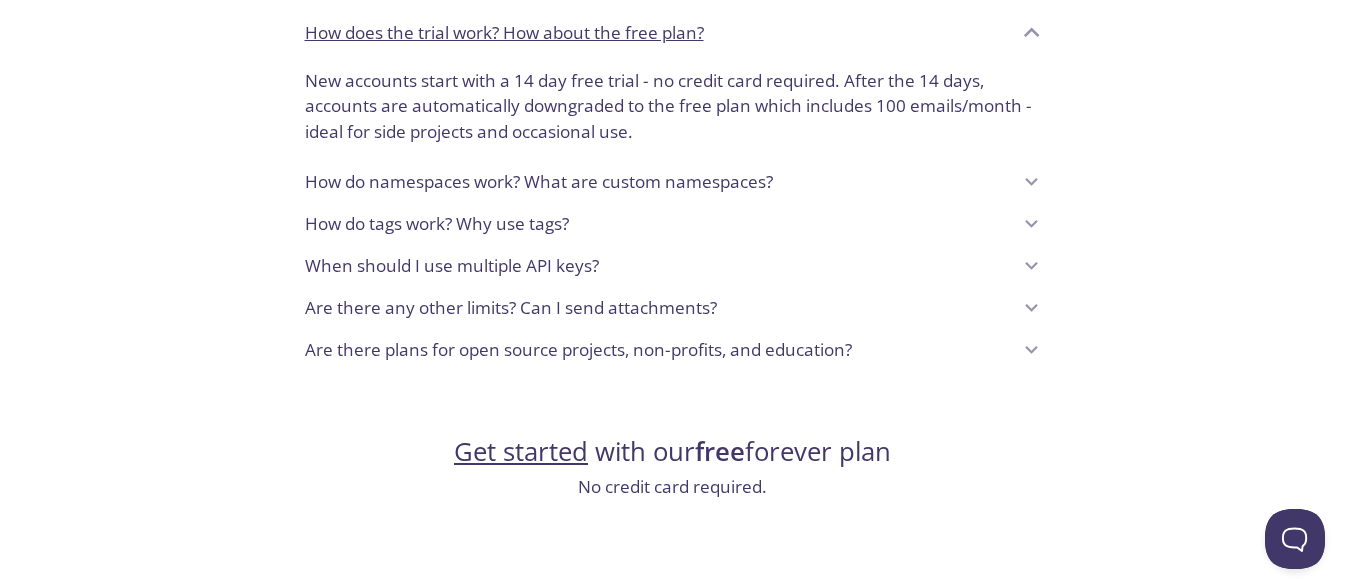 click on "Are there plans for open source projects, non-profits, and education?" at bounding box center (658, 350) 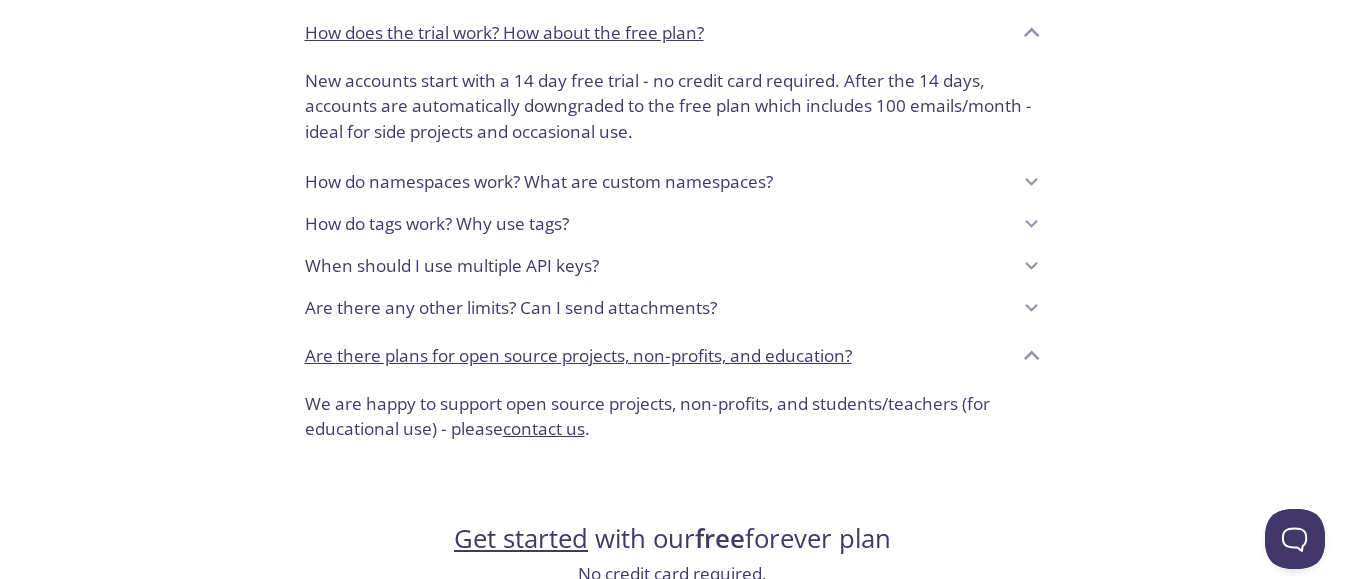 click on "Are there any other limits? Can I send attachments?" at bounding box center [673, 308] 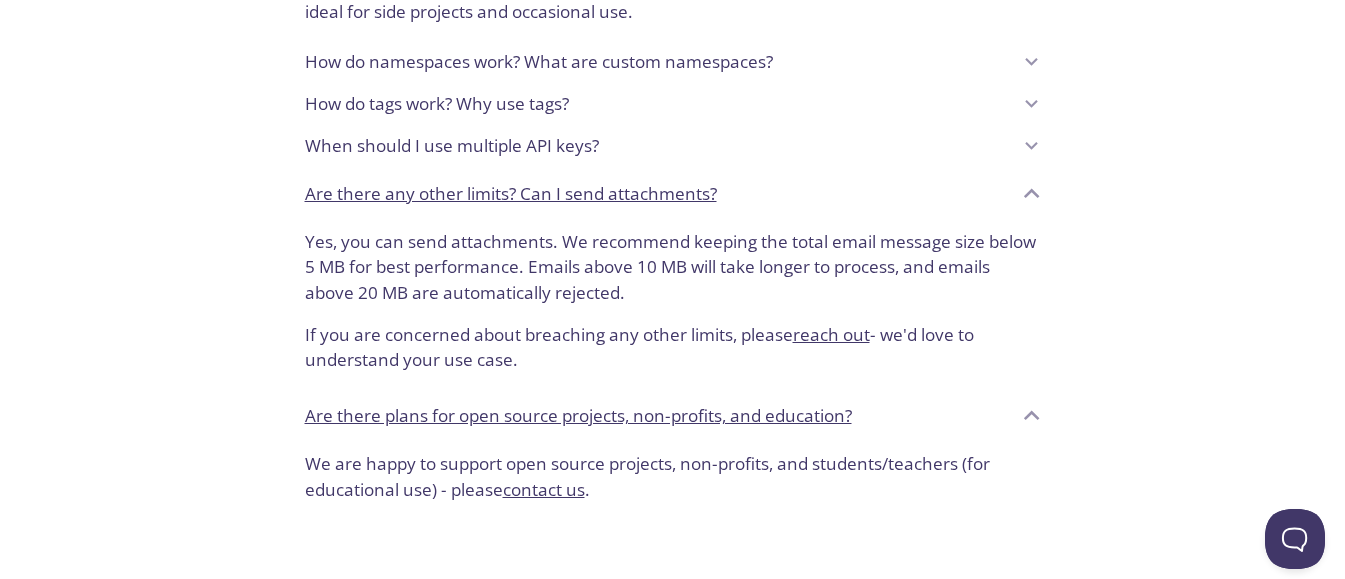 scroll, scrollTop: 1920, scrollLeft: 0, axis: vertical 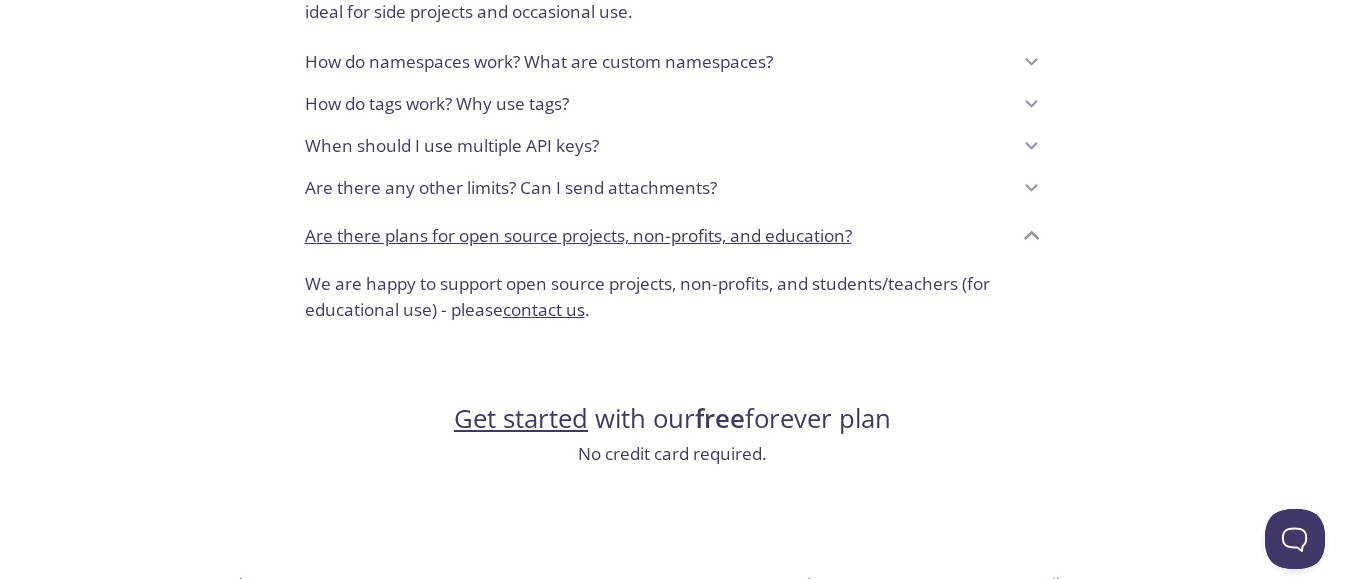 click on "When should I use multiple API keys?" at bounding box center [658, 146] 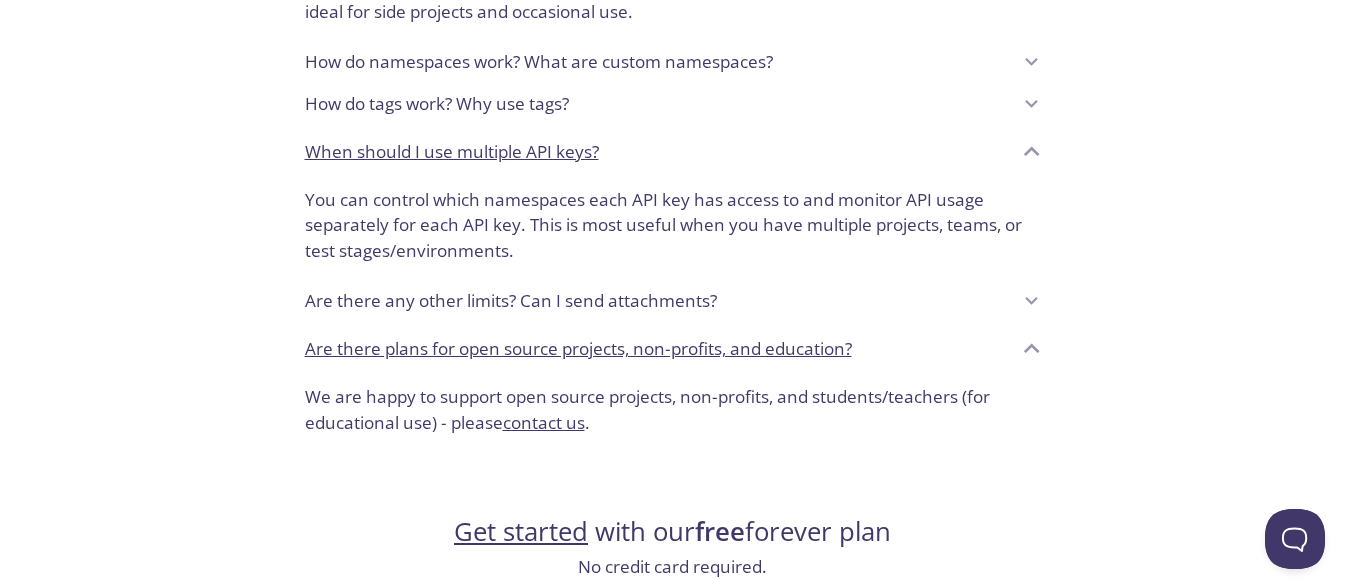 click on "How do tags work? Why use tags?" at bounding box center [437, 104] 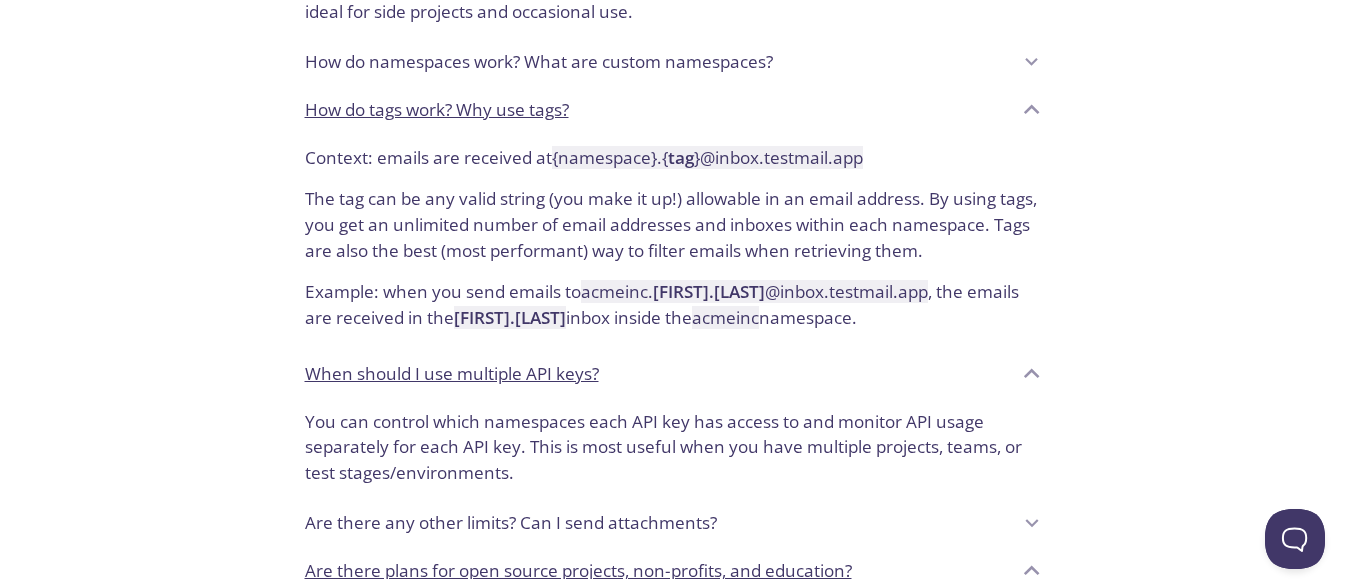 click on "How do namespaces work? What are custom namespaces?" at bounding box center (673, 62) 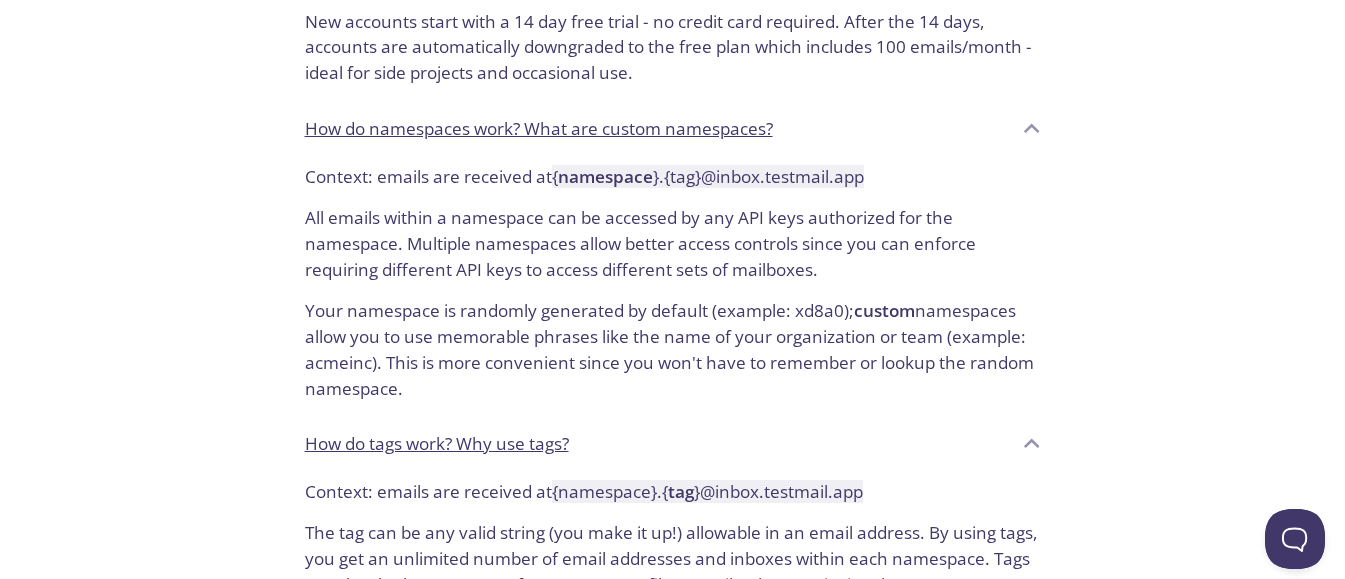 scroll, scrollTop: 1680, scrollLeft: 0, axis: vertical 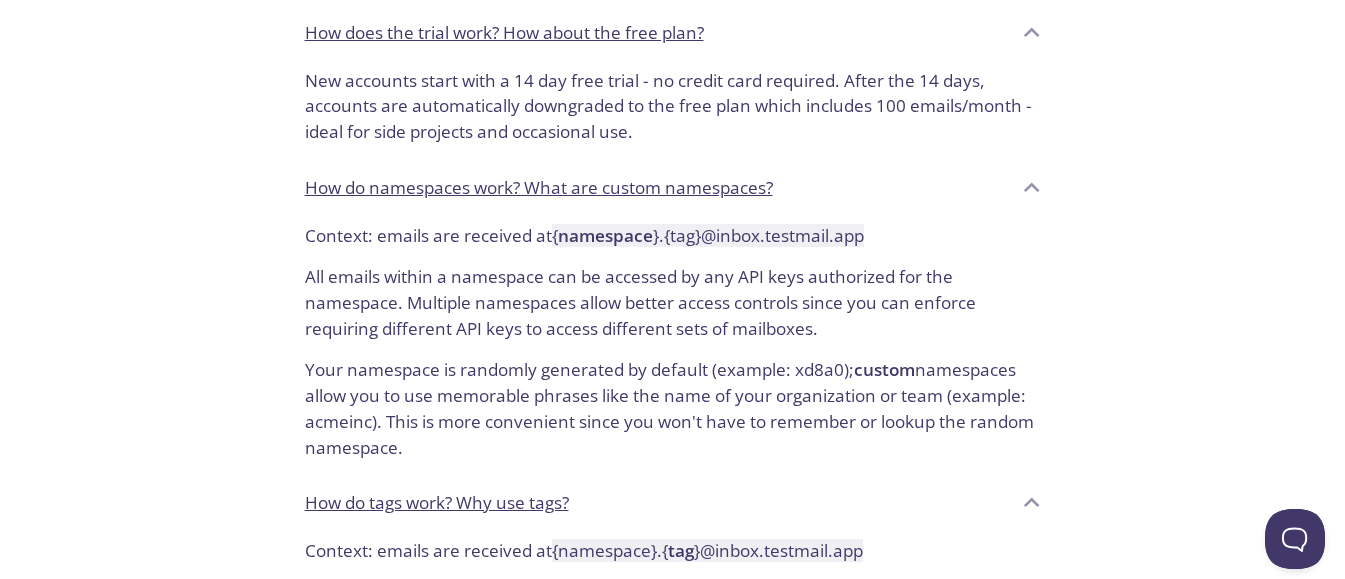 click on "How do namespaces work? What are custom namespaces?" at bounding box center [673, 188] 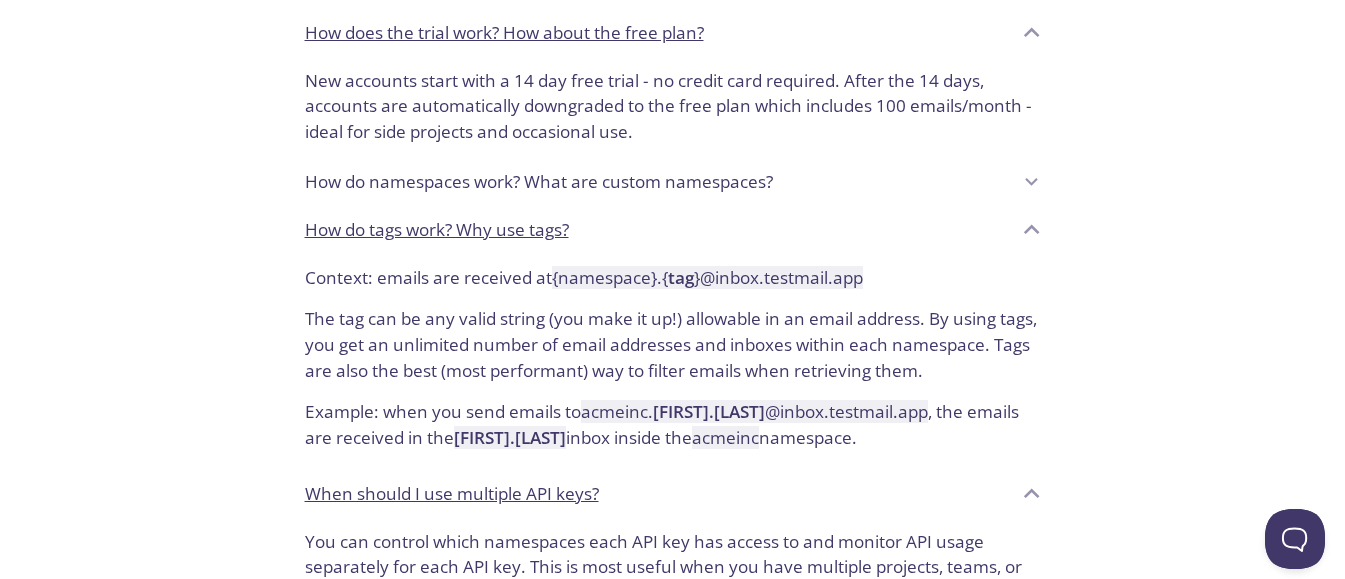 click on "New accounts start with a 14 day free trial - no credit card required. After the 14 days, accounts are automatically downgraded to the free plan which includes 100 emails/month - ideal for side projects and occasional use." at bounding box center [673, 106] 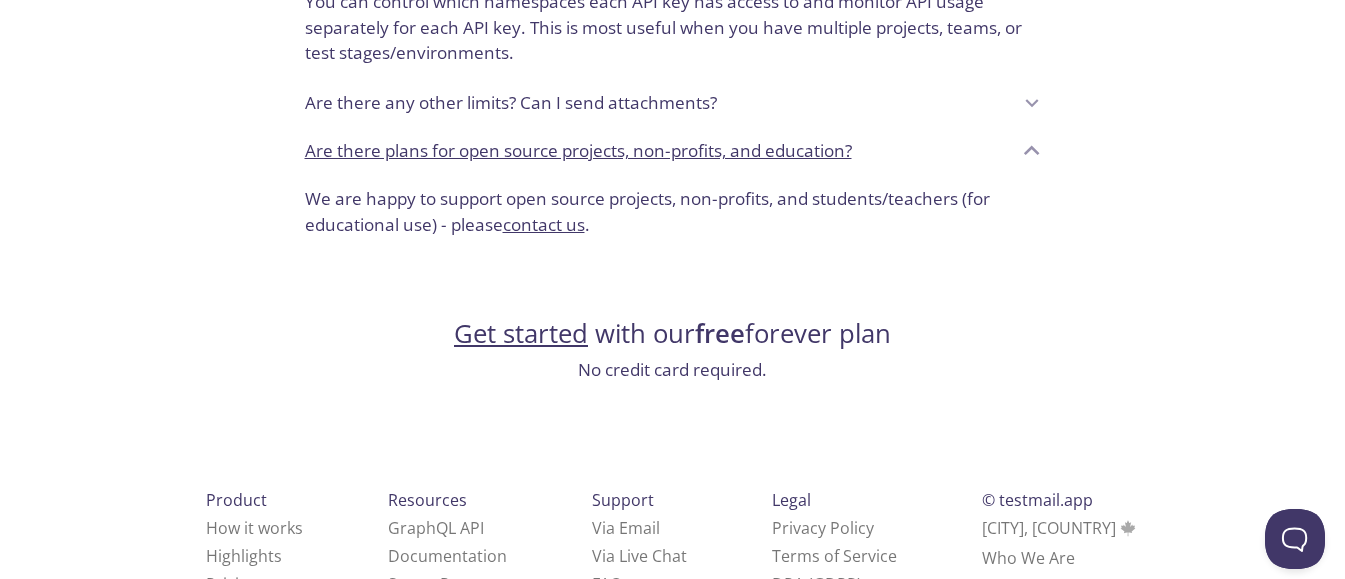 scroll, scrollTop: 2280, scrollLeft: 0, axis: vertical 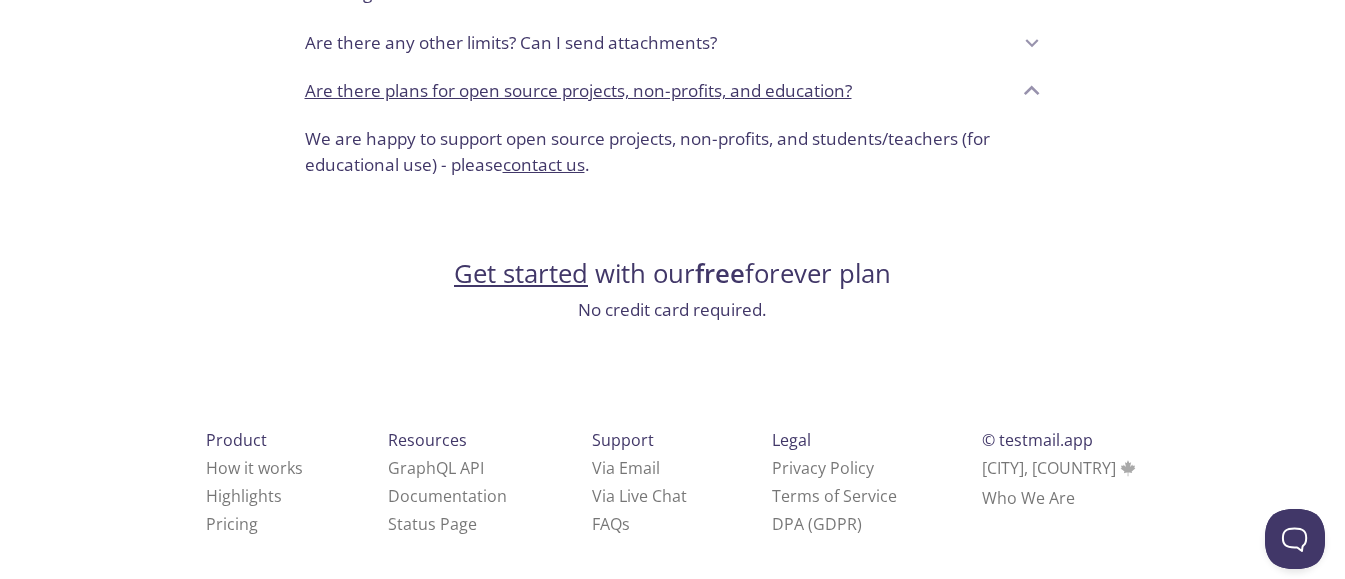 click on "testmail .app Product Pricing Docs Blog Signup Signin Pricing Free For side projects $0 /m always free, forever 100 emails/month Unlimited users, email addresses, and mailboxes 1 day retention One random namespace Essential For small projects $9 /m billed annually or $12 monthly 10,000 * emails/month Unlimited users, email addresses, and mailboxes 1-3 days retention One random namespace Full API access Pro Most popular $29 /m billed annually or $39 monthly 50,000 * emails/month Unlimited users, email addresses, and mailboxes 1-30 days retention Unlimited custom namespaces Full API access + visual viewer Priority support Enterprise For power users $89 /m billed annually or $129 monthly 1,000,000 * emails/month Unlimited users, email addresses, and mailboxes Custom retention Unlimited custom namespaces Full API access + visual viewer Priority support SSO with SAML 2.0 or OIDC Enterprise invoicing 99.99% uptime SLA Plus add-ons Unlimited Best of everything $ 269 /m billed annually or $299 monthly * :" at bounding box center [673, -833] 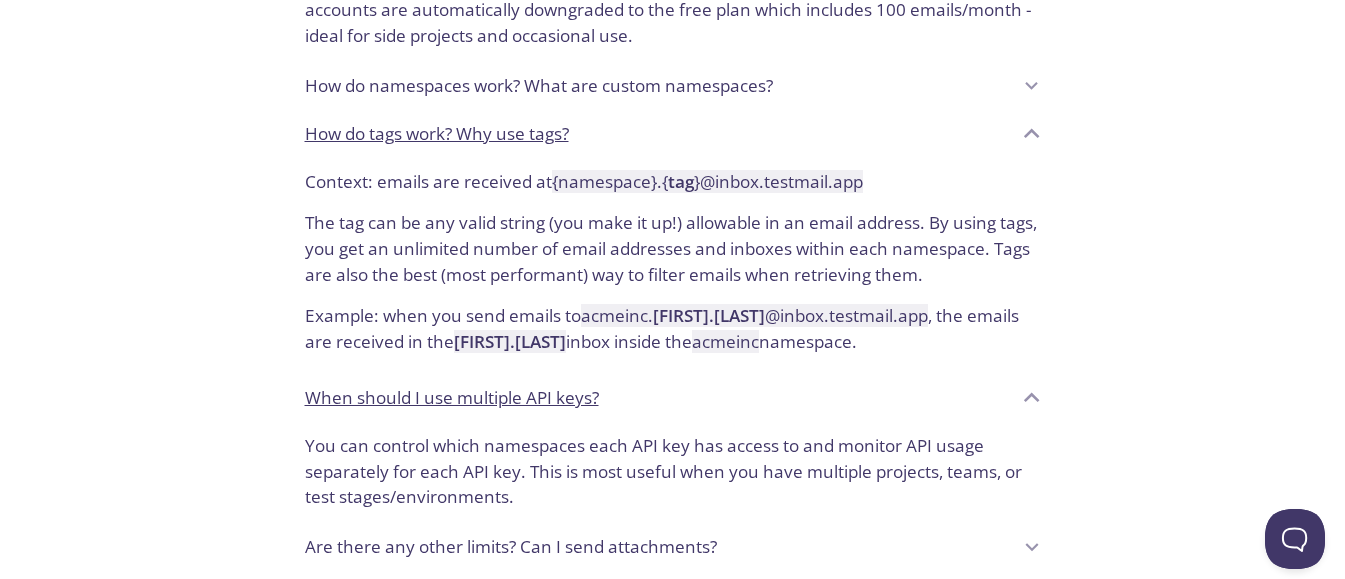 scroll, scrollTop: 2295, scrollLeft: 0, axis: vertical 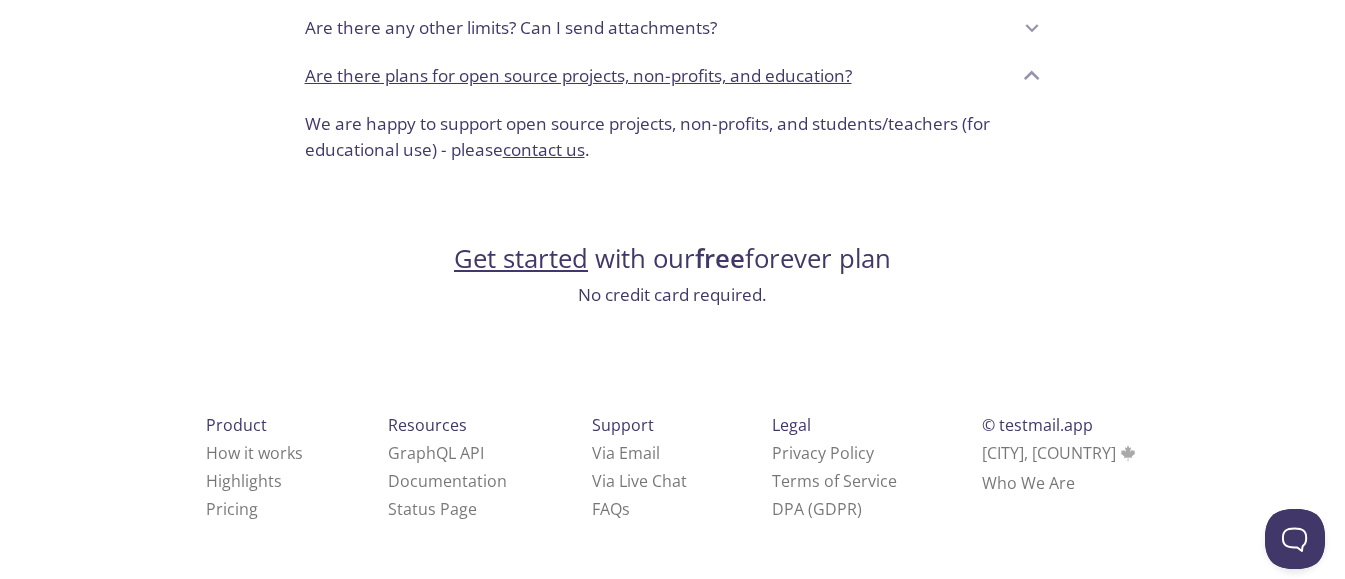 click on "Get started" at bounding box center (521, 258) 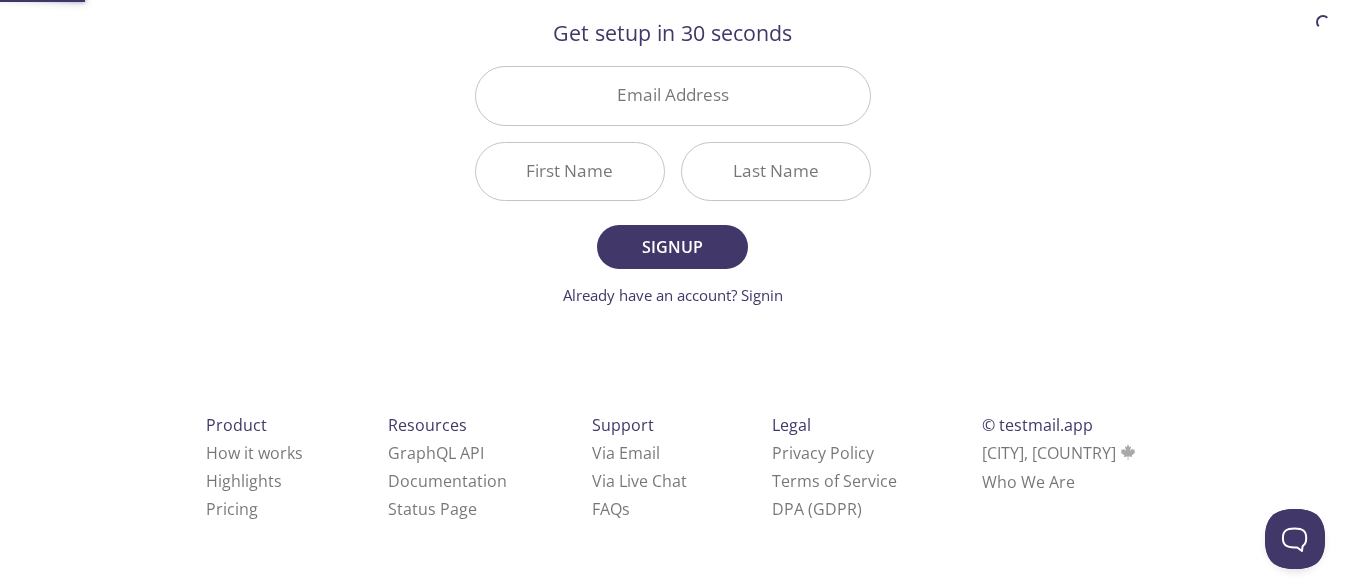 scroll, scrollTop: 0, scrollLeft: 0, axis: both 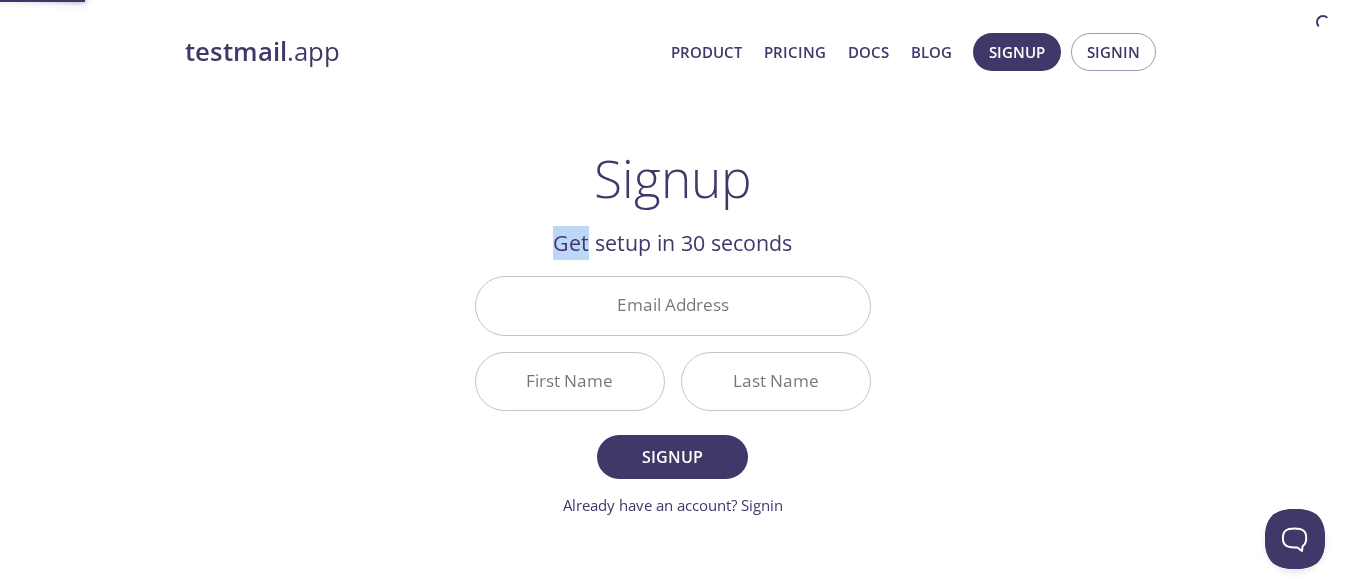 click on "Get setup in 30 seconds" at bounding box center (673, 243) 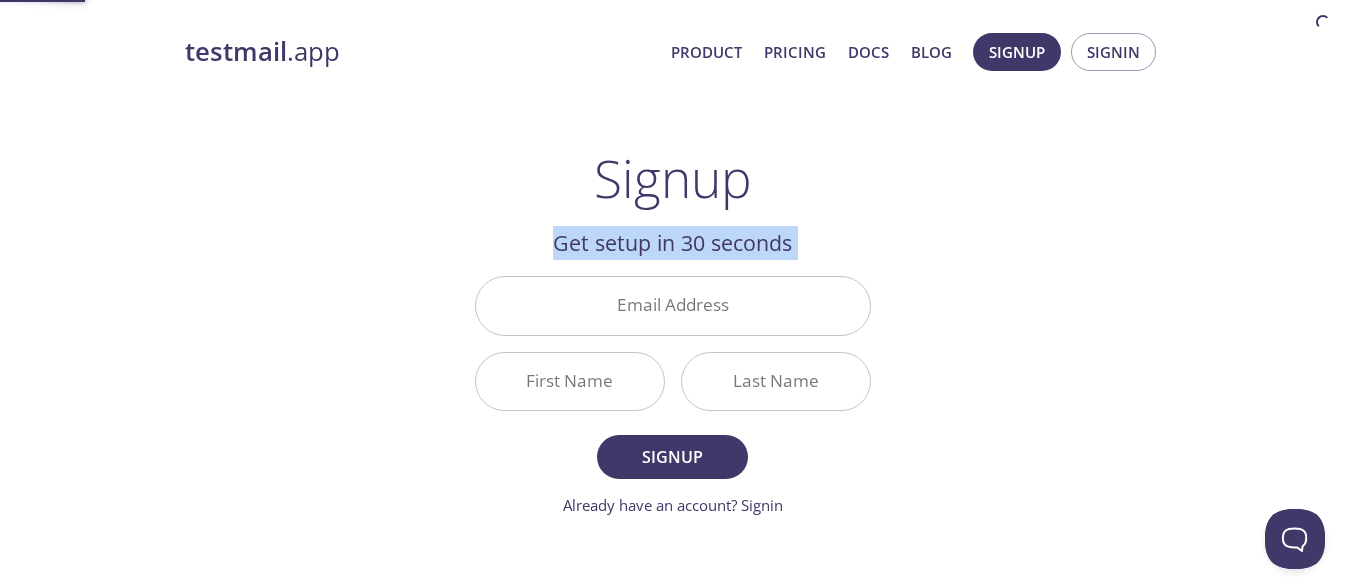 click on "Get setup in 30 seconds" at bounding box center [673, 243] 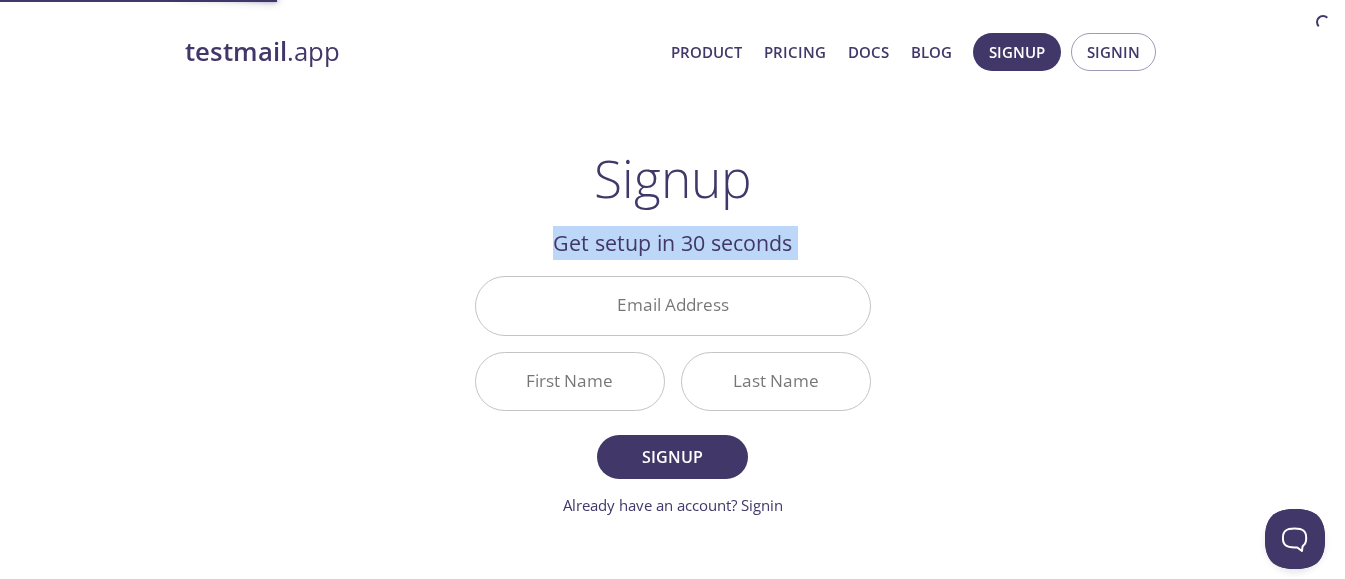 click on "Get setup in 30 seconds" at bounding box center [673, 243] 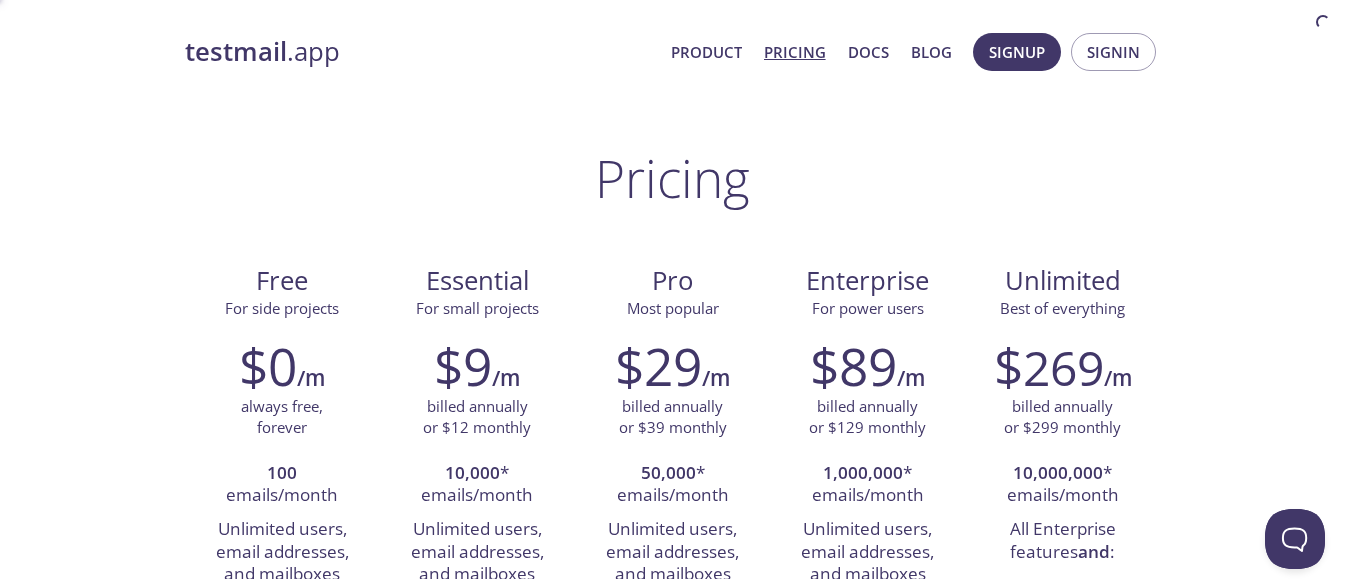 scroll, scrollTop: 1873, scrollLeft: 0, axis: vertical 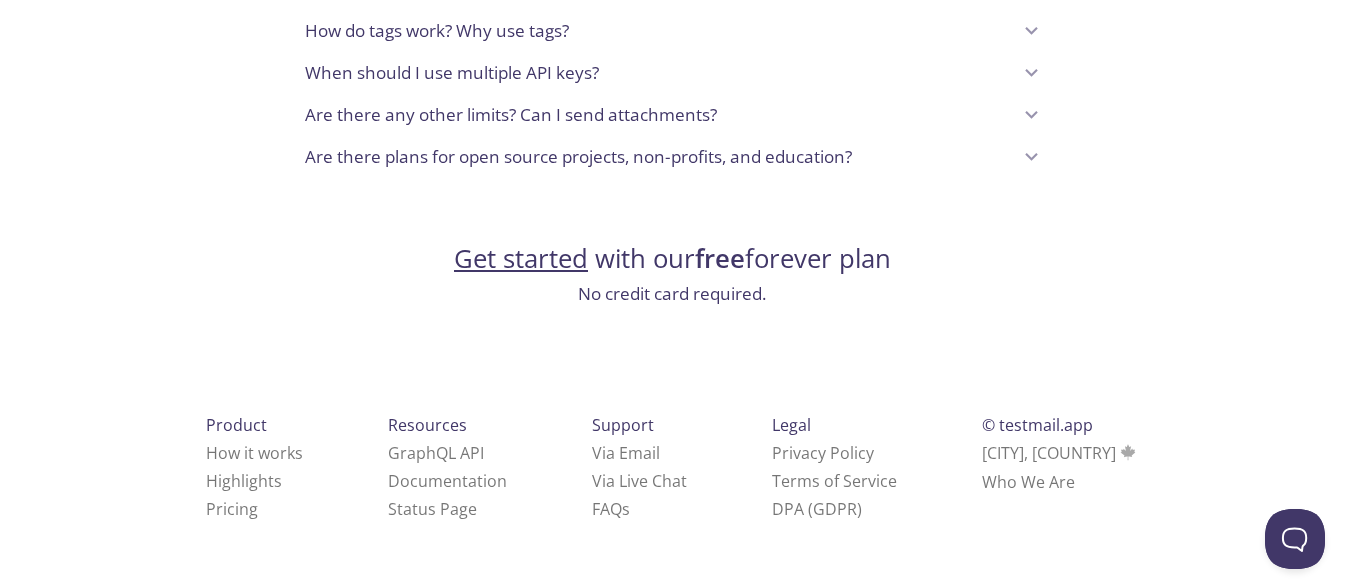 click on "Get started   with our  free  forever plan" at bounding box center [672, 259] 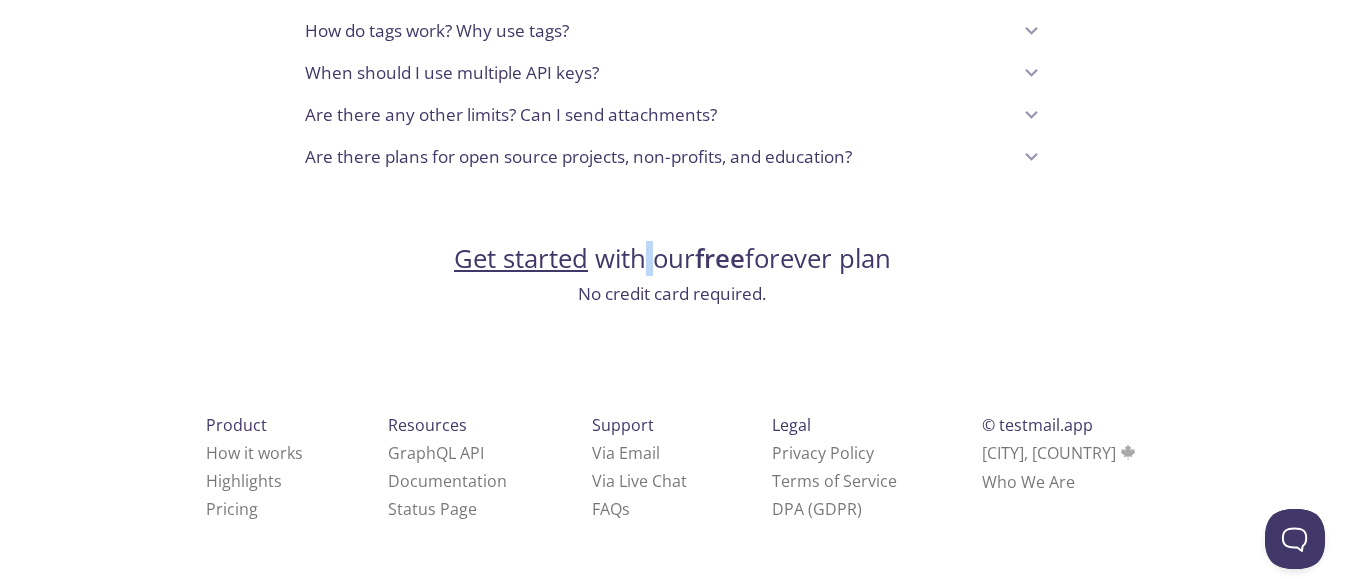 click on "Get started   with our  free  forever plan" at bounding box center [672, 259] 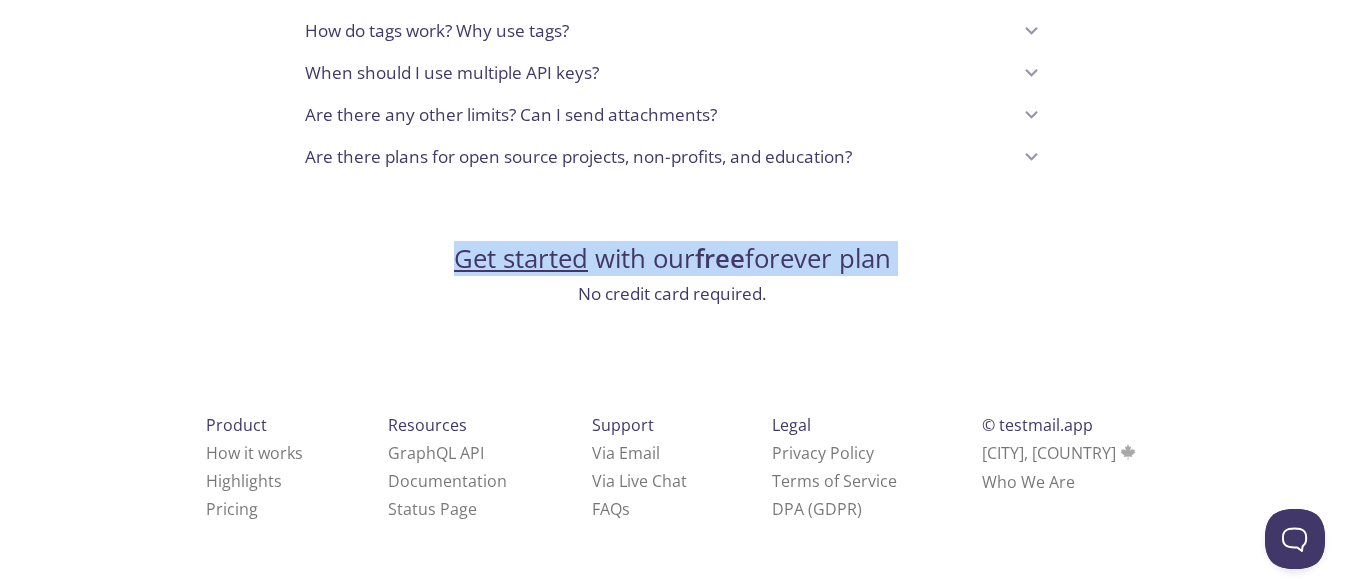 click on "Get started   with our  free  forever plan" at bounding box center [672, 259] 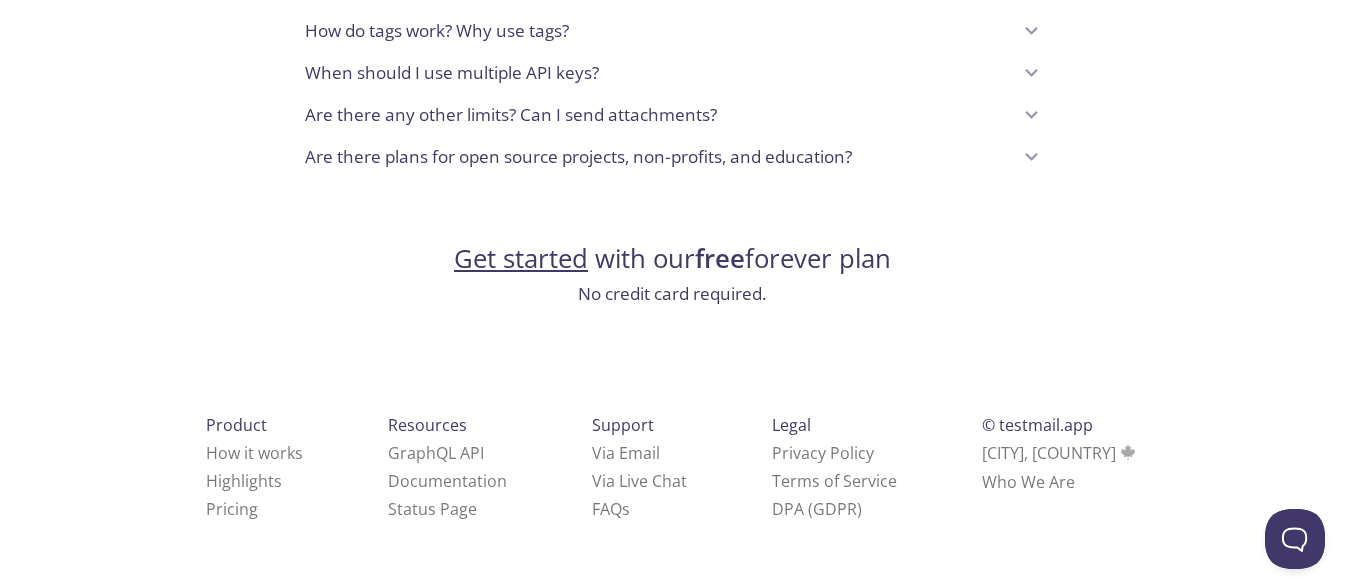 click on "No credit card required." at bounding box center (672, 294) 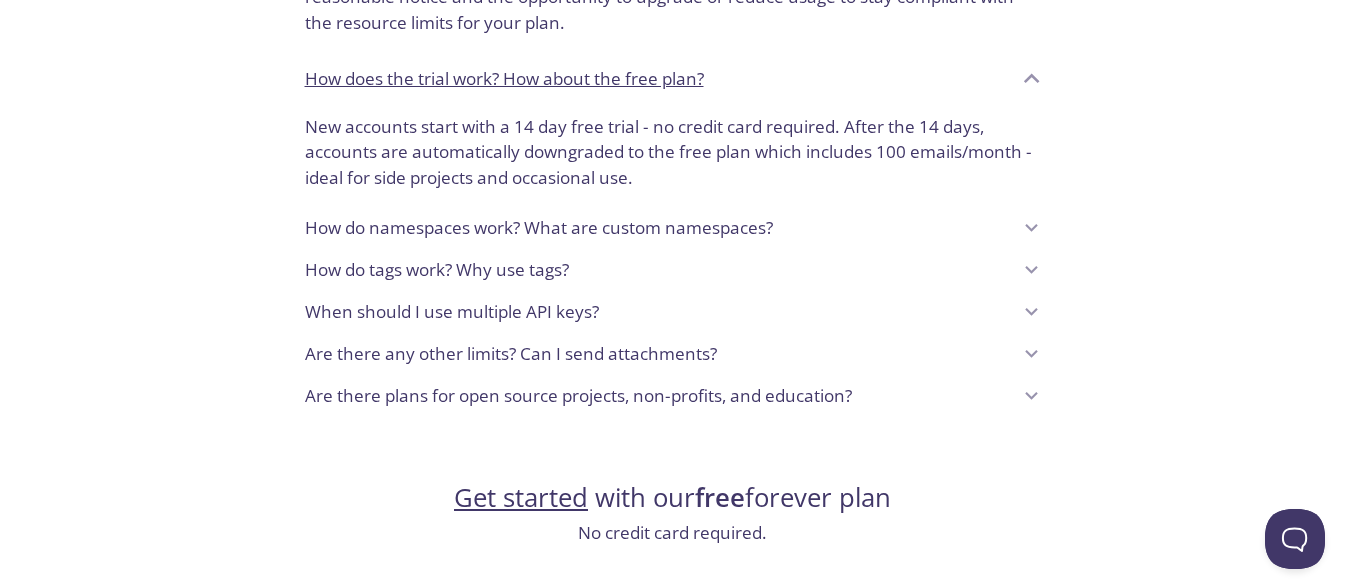 scroll, scrollTop: 1633, scrollLeft: 0, axis: vertical 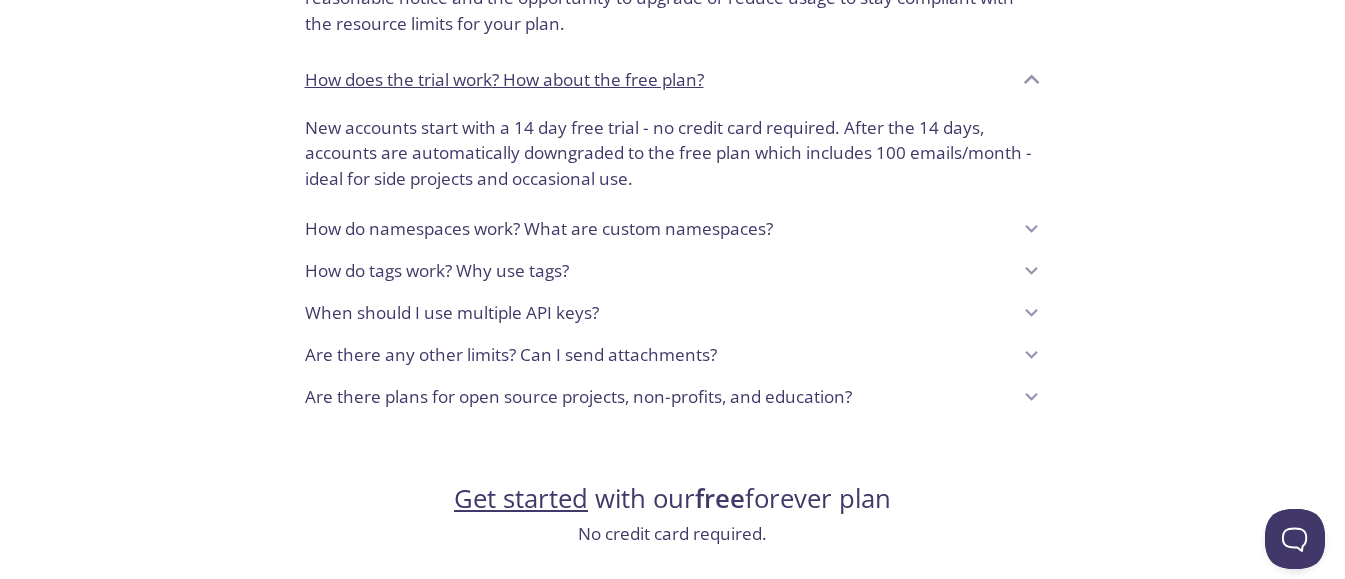 click on "Are there plans for open source projects, non-profits, and education?" at bounding box center (578, 397) 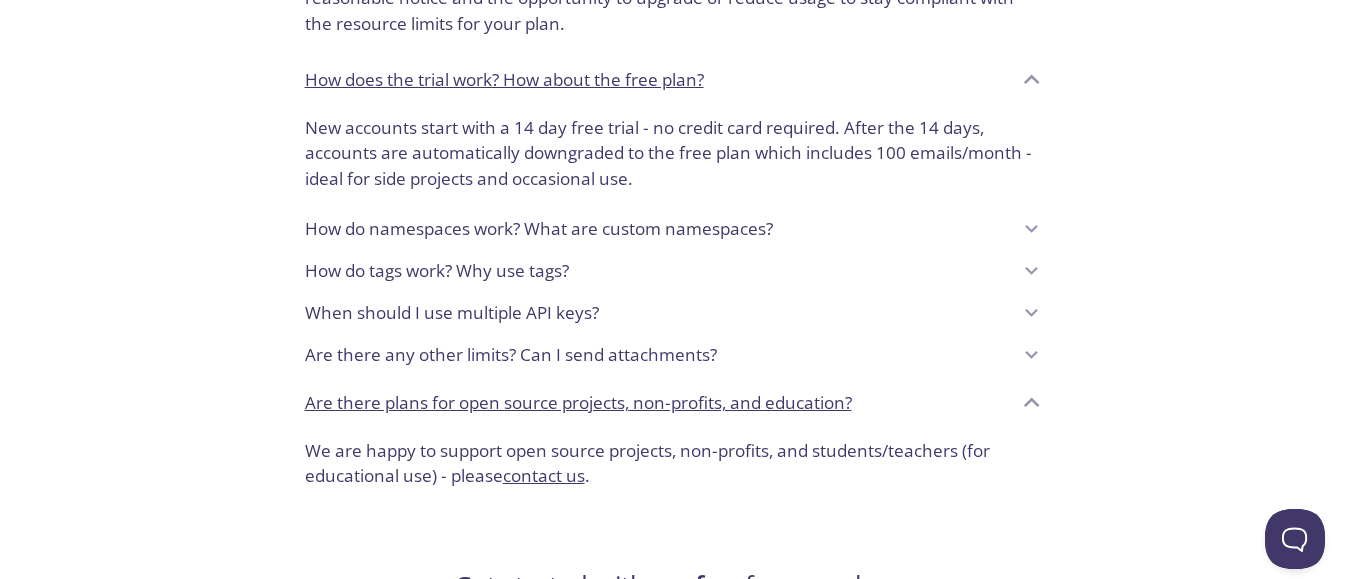 click on "When should I use multiple API keys?" at bounding box center [658, 313] 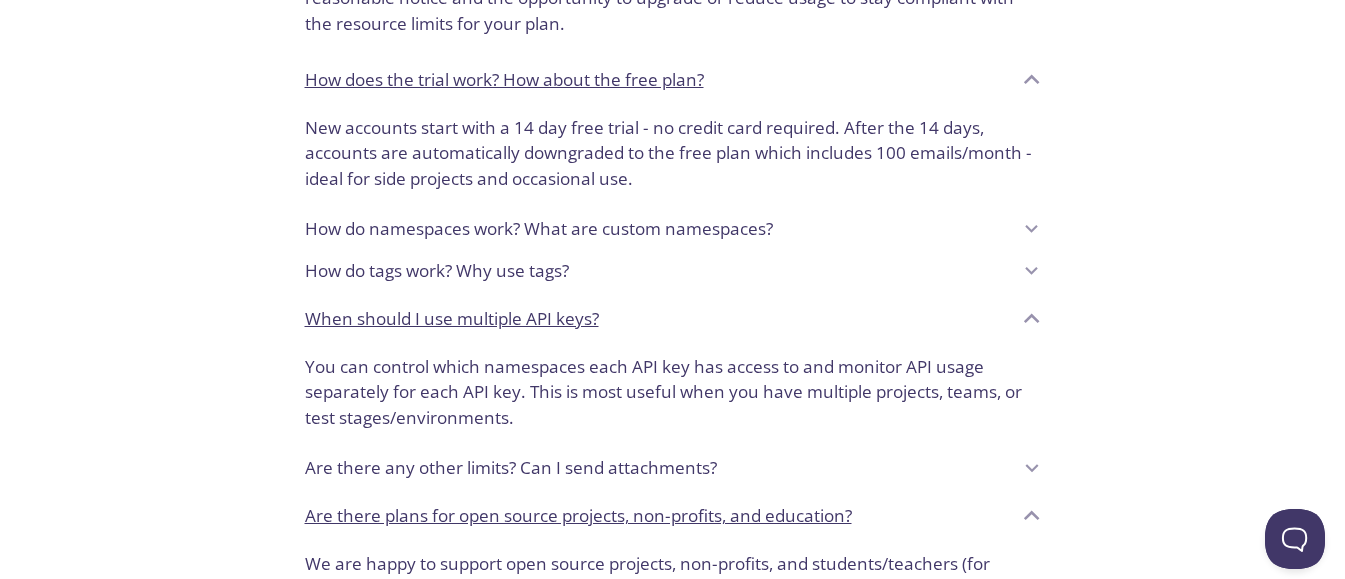 click on "How do namespaces work? What are custom namespaces?" at bounding box center (673, 229) 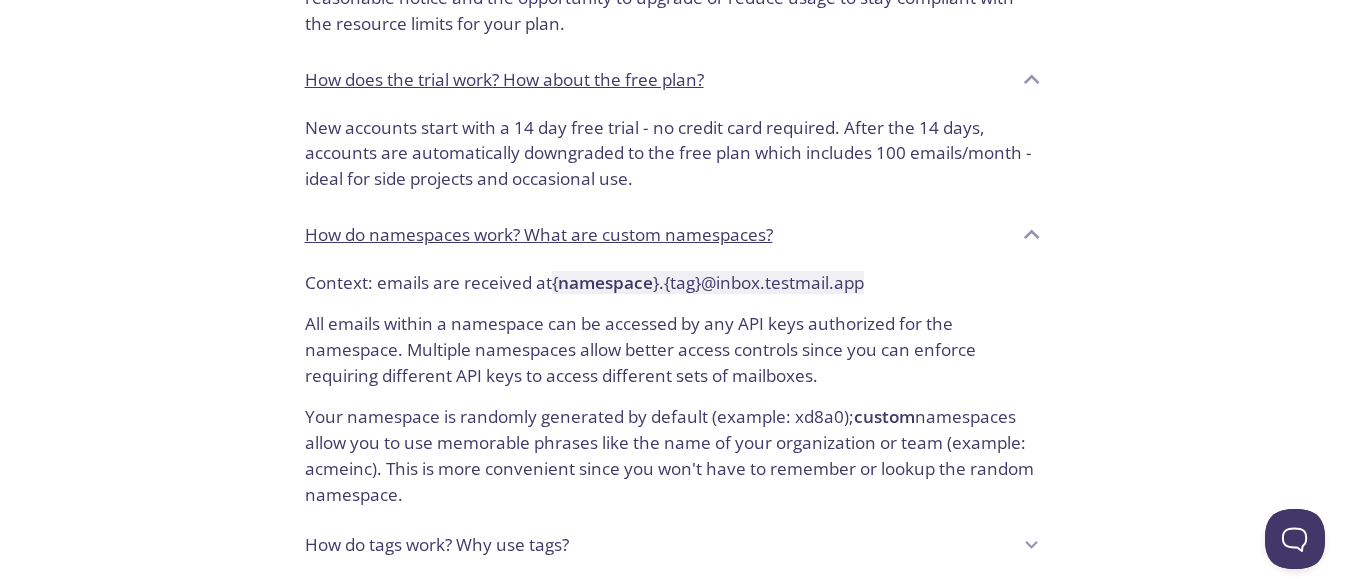 click on "New accounts start with a 14 day free trial - no credit card required. After the 14 days, accounts are automatically downgraded to the free plan which includes 100 emails/month - ideal for side projects and occasional use." at bounding box center (673, 153) 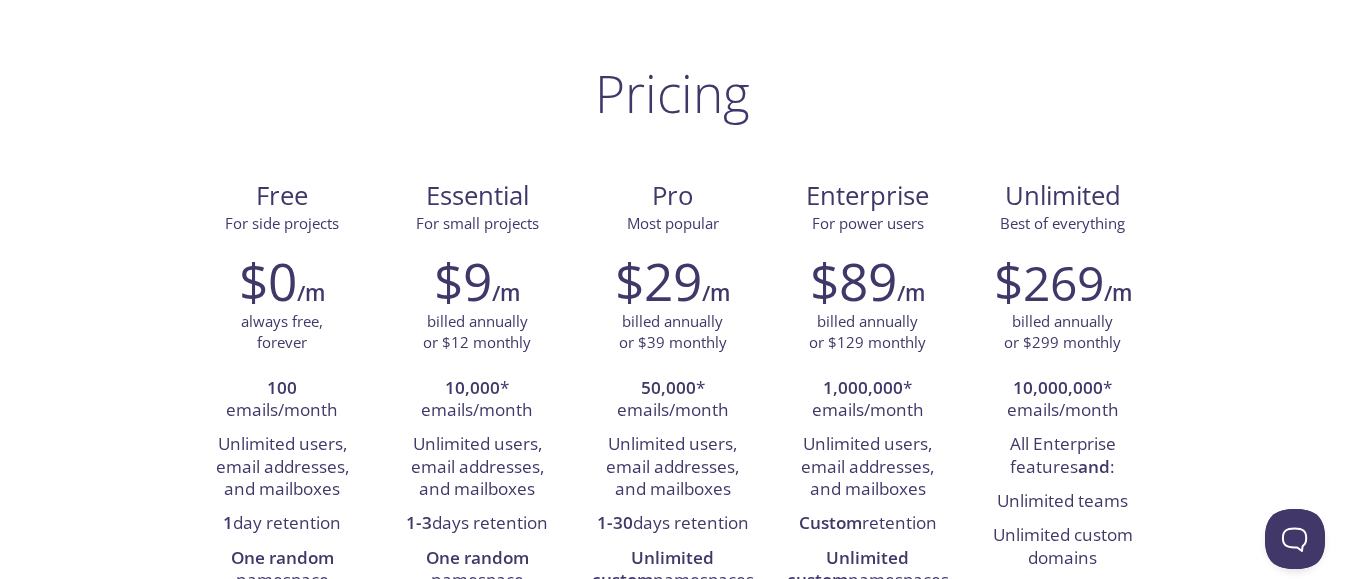 scroll, scrollTop: 0, scrollLeft: 0, axis: both 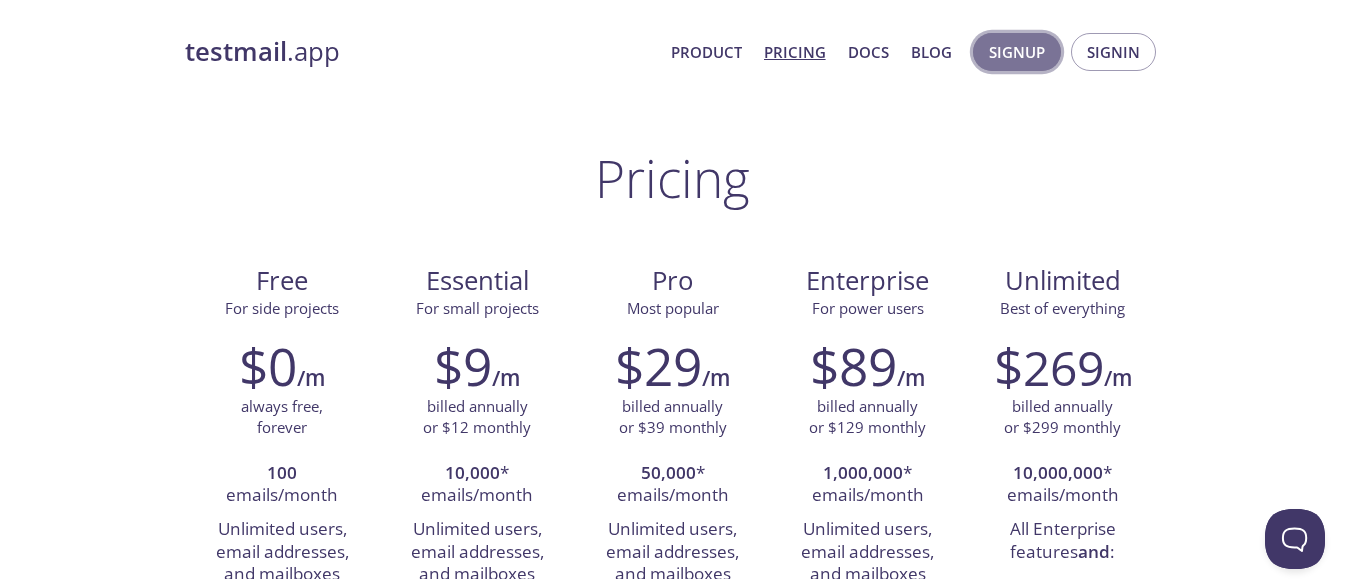 click on "Signup" at bounding box center (1017, 52) 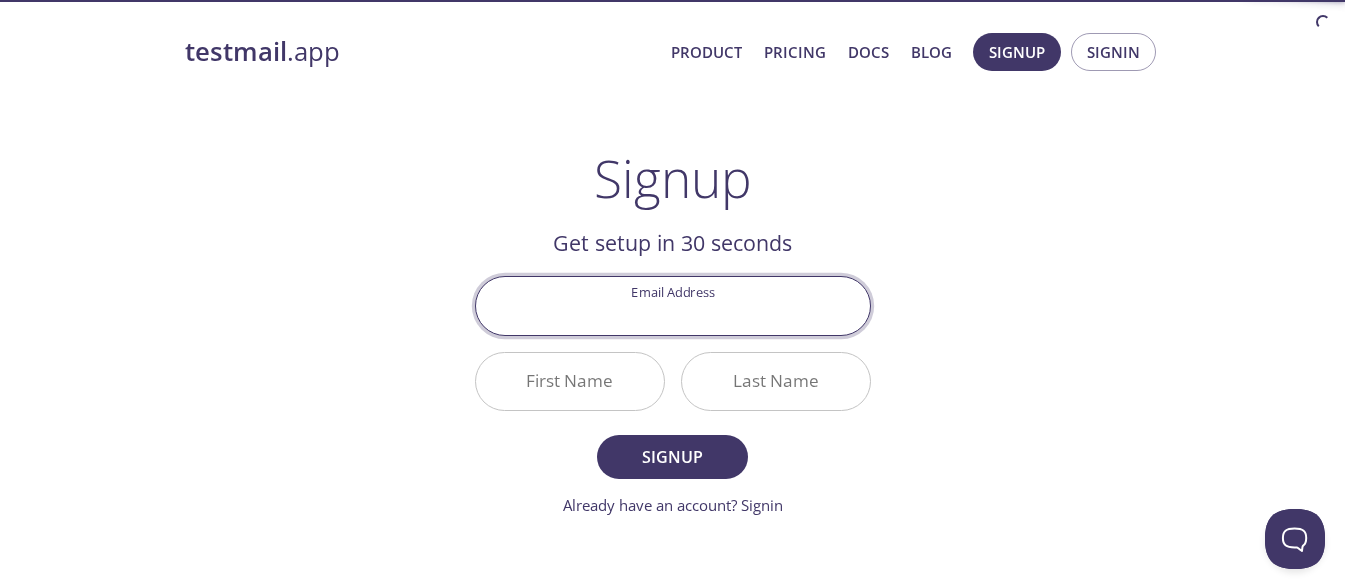 click on "Email Address" at bounding box center (673, 305) 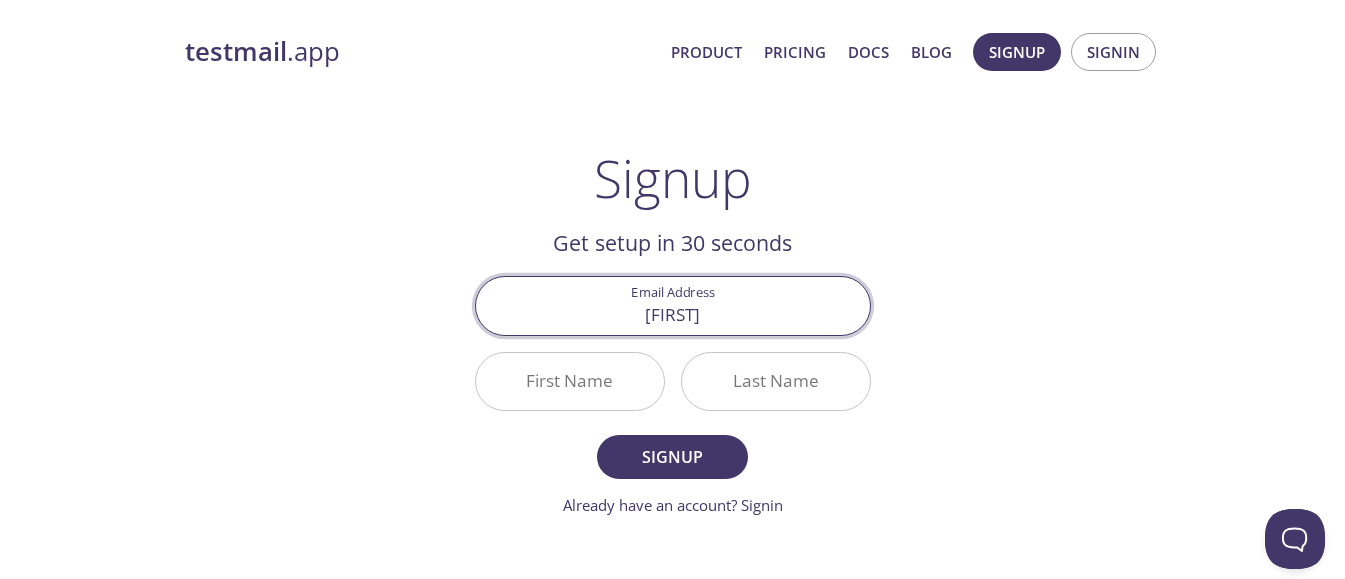 type on "[EMAIL]" 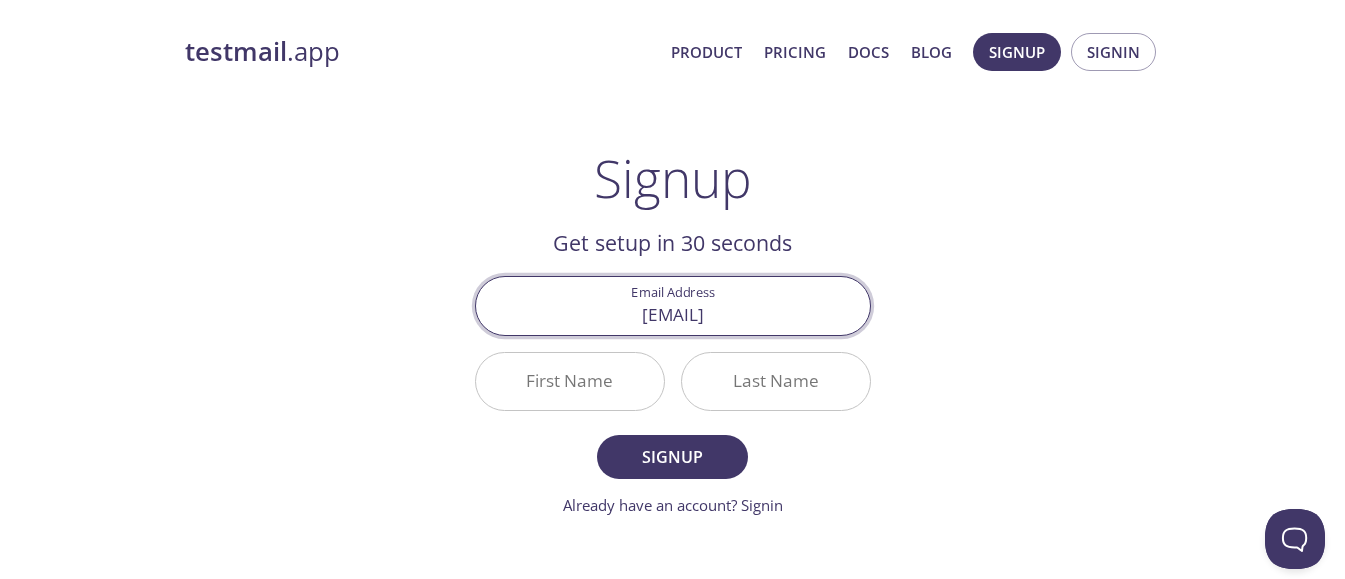 click on "First Name" at bounding box center [570, 381] 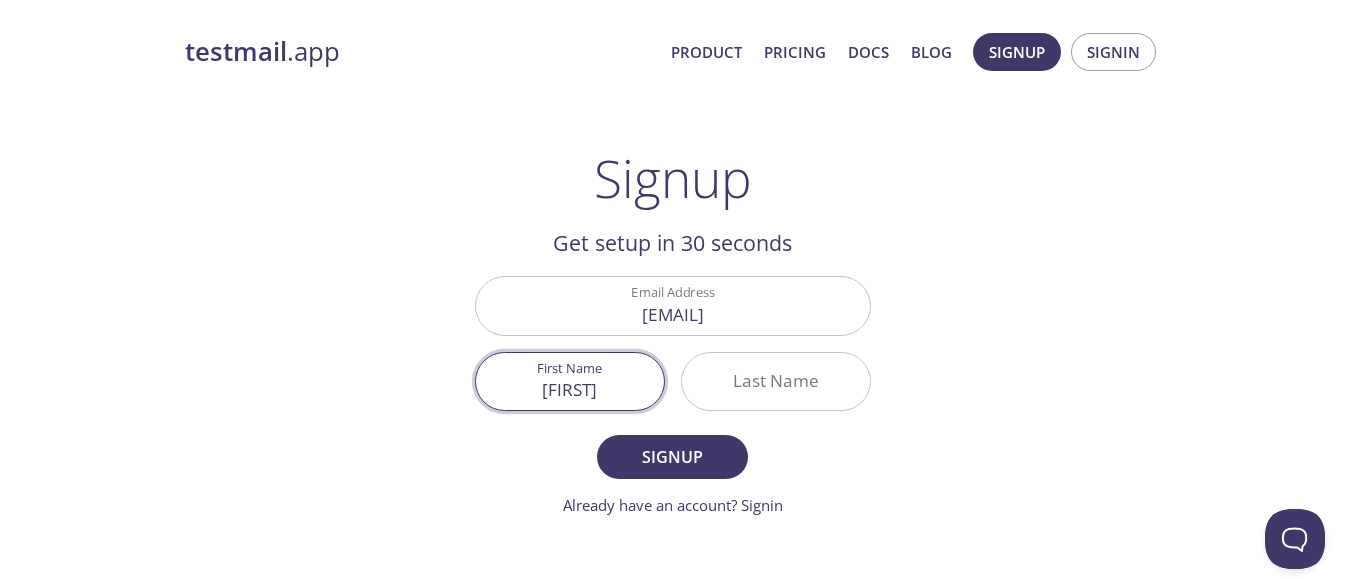 type on "[FIRST]" 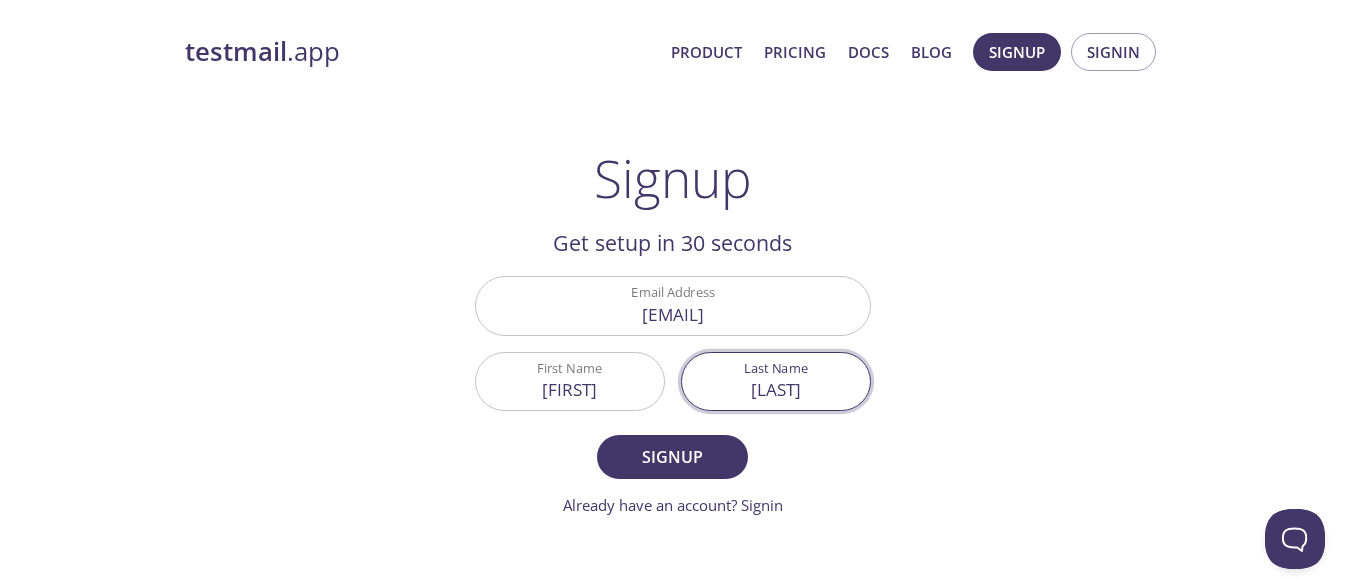 type on "[LAST]" 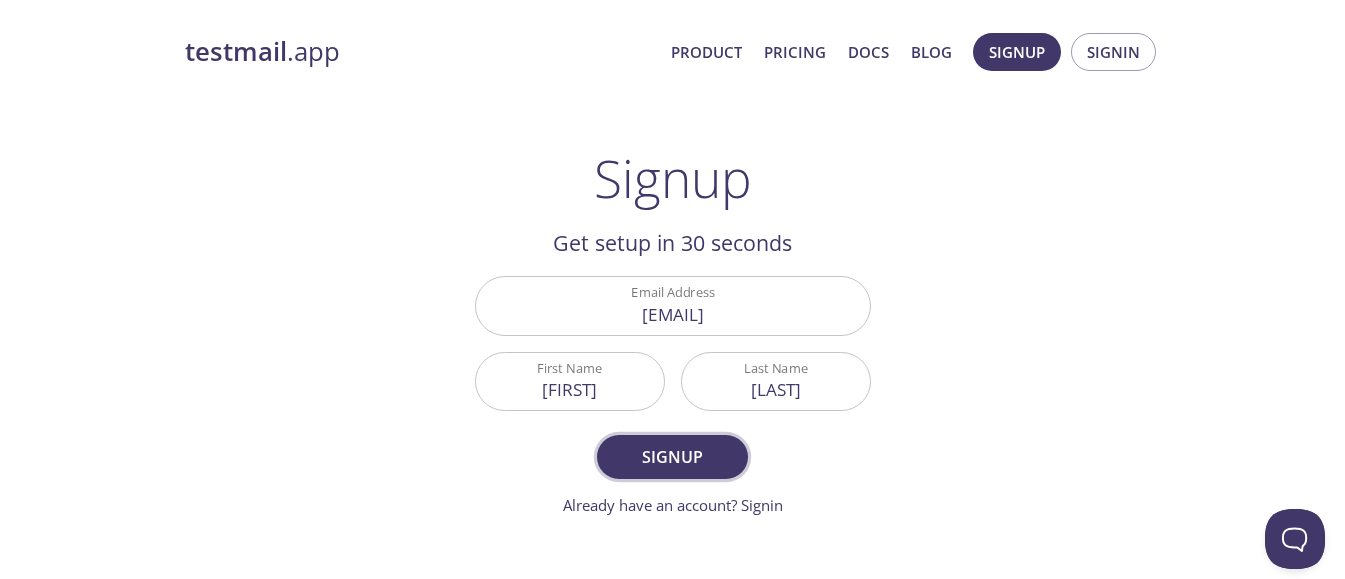 click on "Signup" at bounding box center [672, 457] 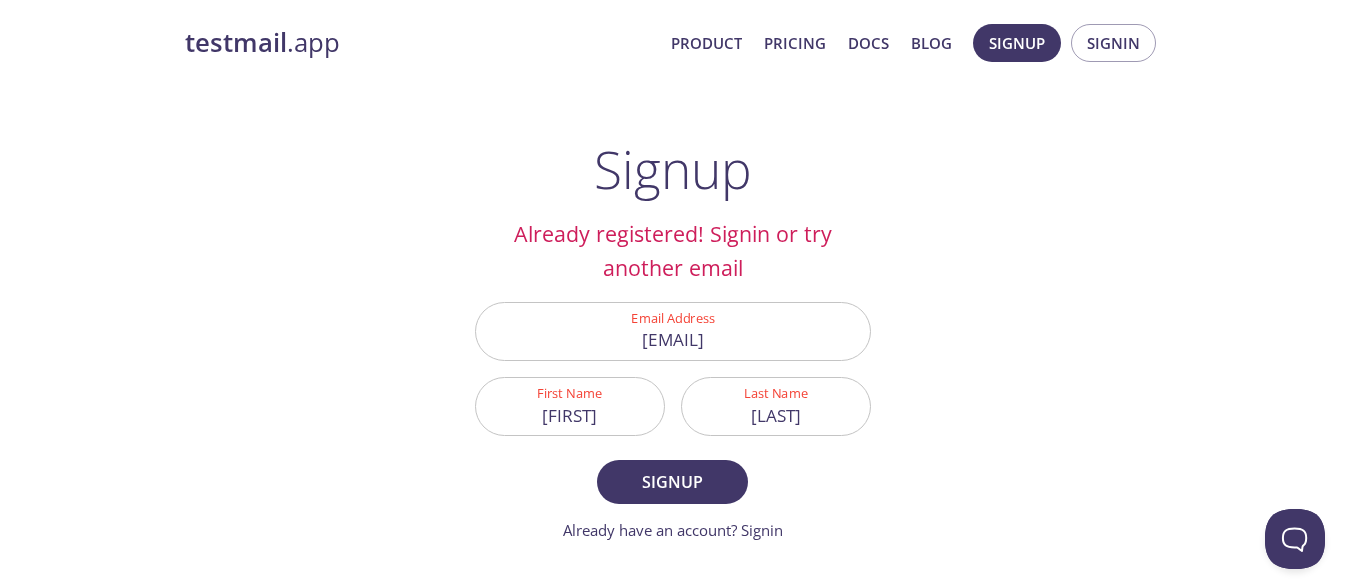 scroll, scrollTop: 4, scrollLeft: 0, axis: vertical 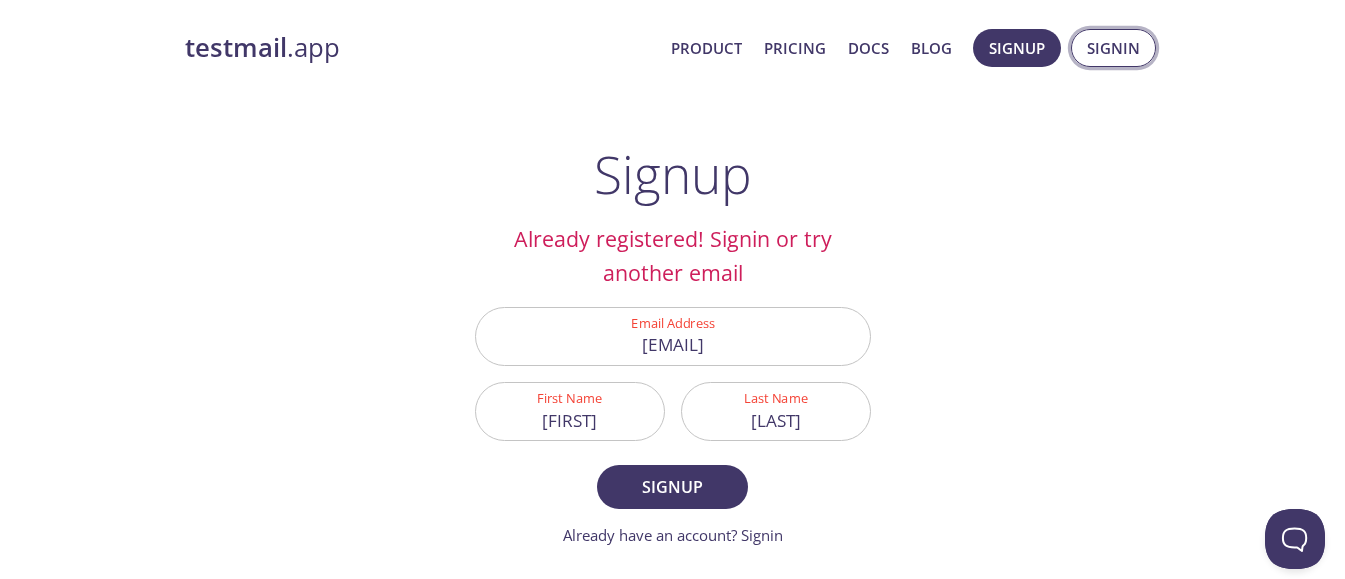 click on "Signin" at bounding box center [1113, 48] 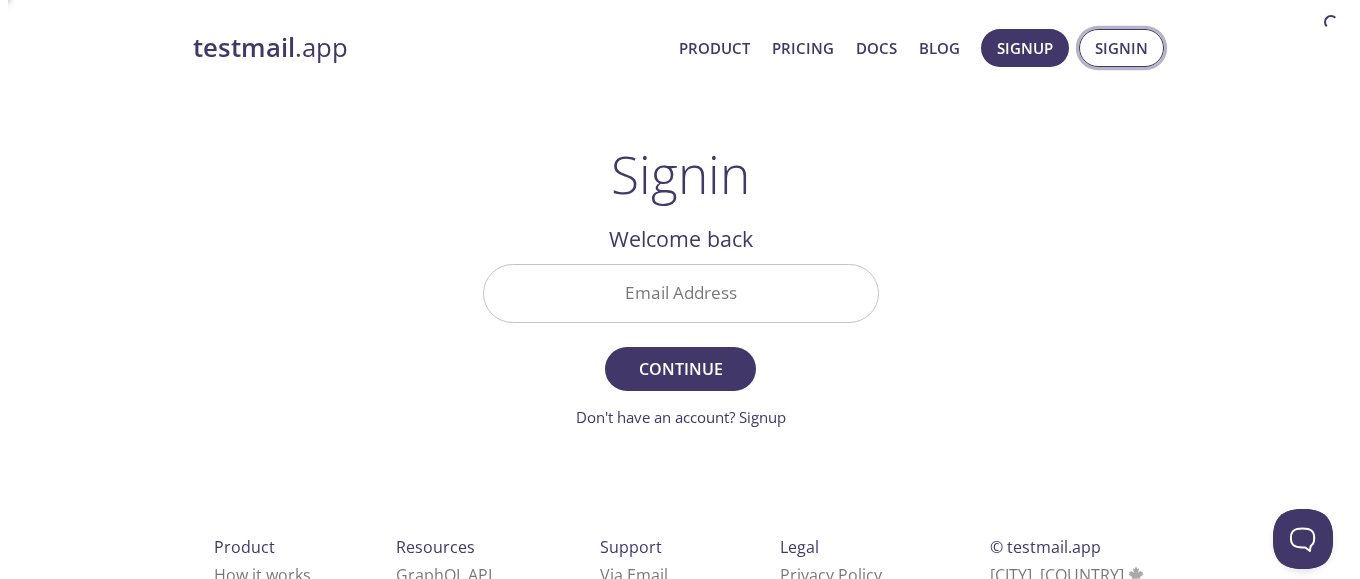 scroll, scrollTop: 0, scrollLeft: 0, axis: both 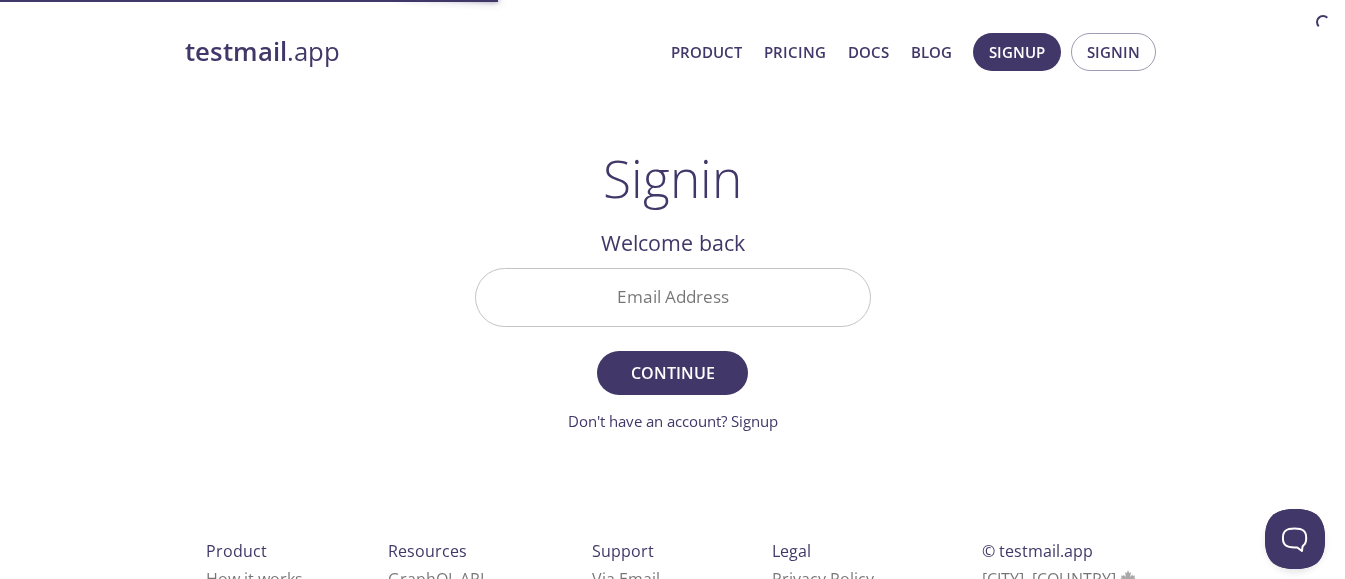 click on "Email Address" at bounding box center (673, 297) 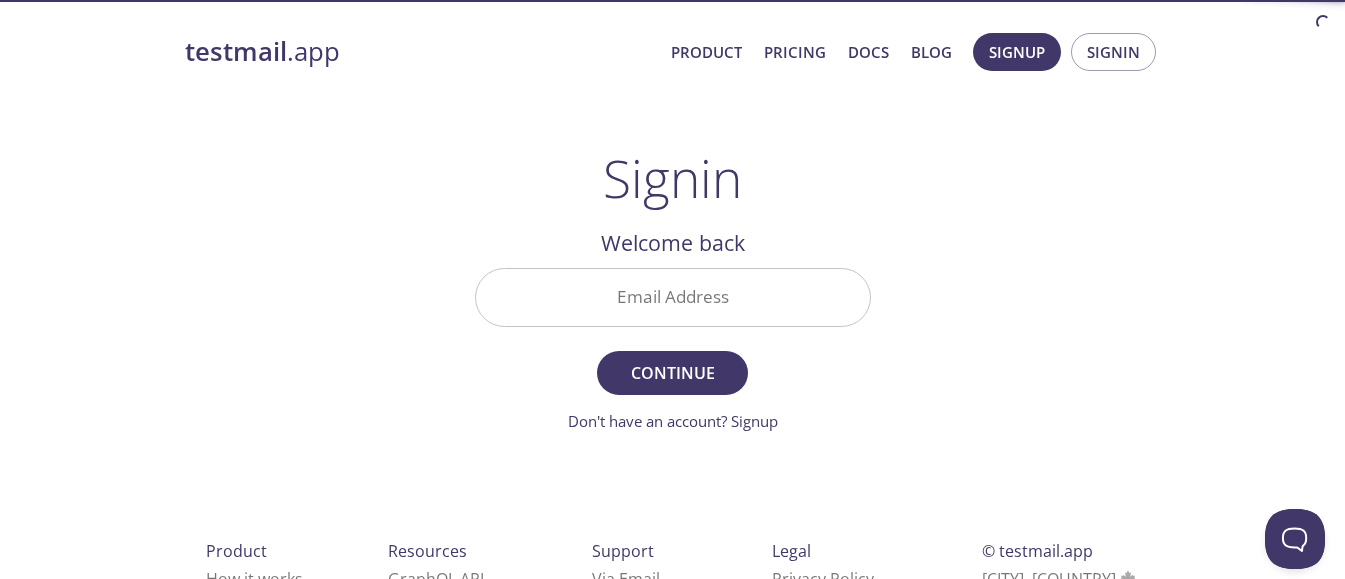 click on "Email Address" at bounding box center [673, 297] 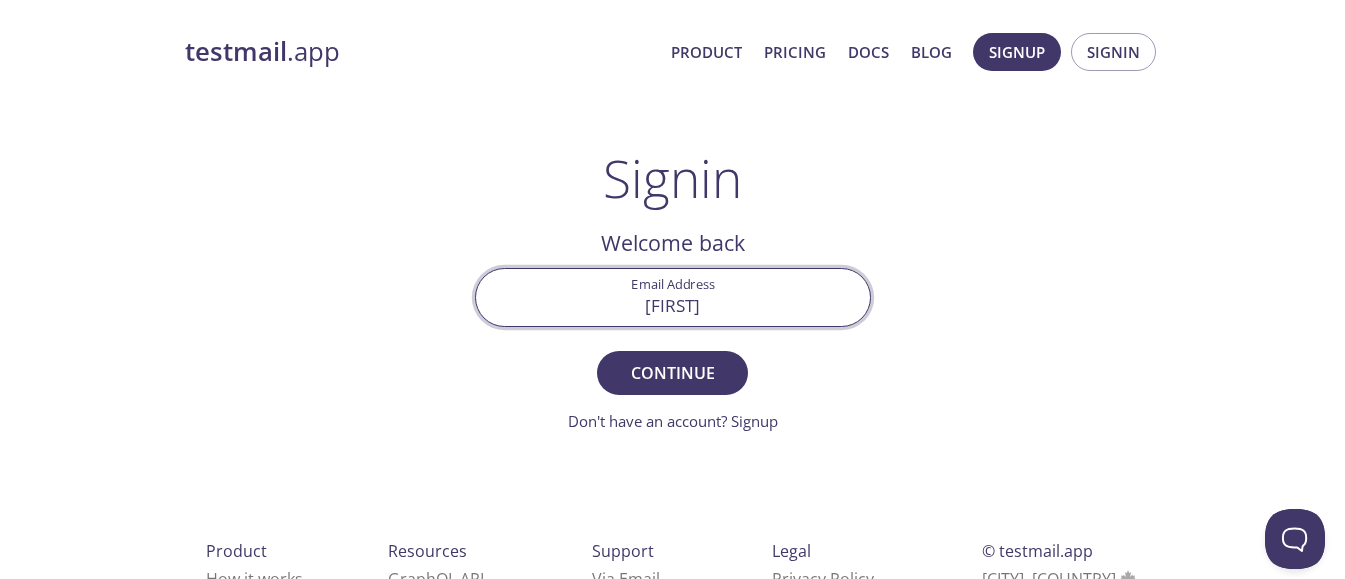 type on "[EMAIL]" 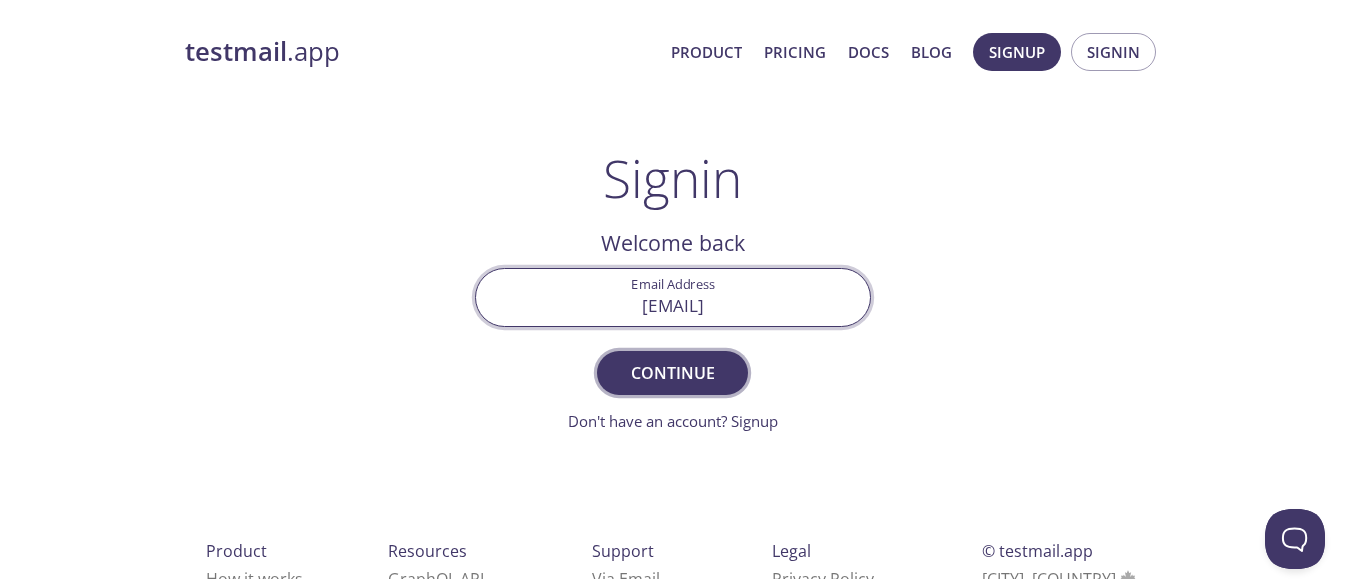 click on "Continue" at bounding box center [672, 373] 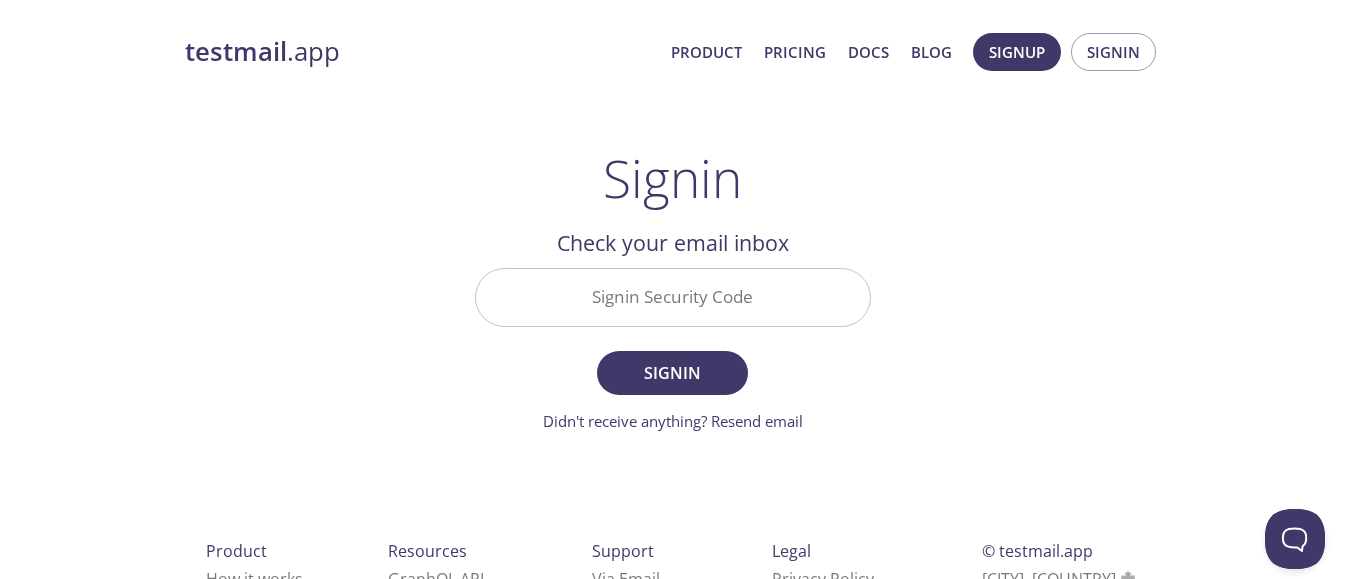 click on "Signin Security Code" at bounding box center (673, 297) 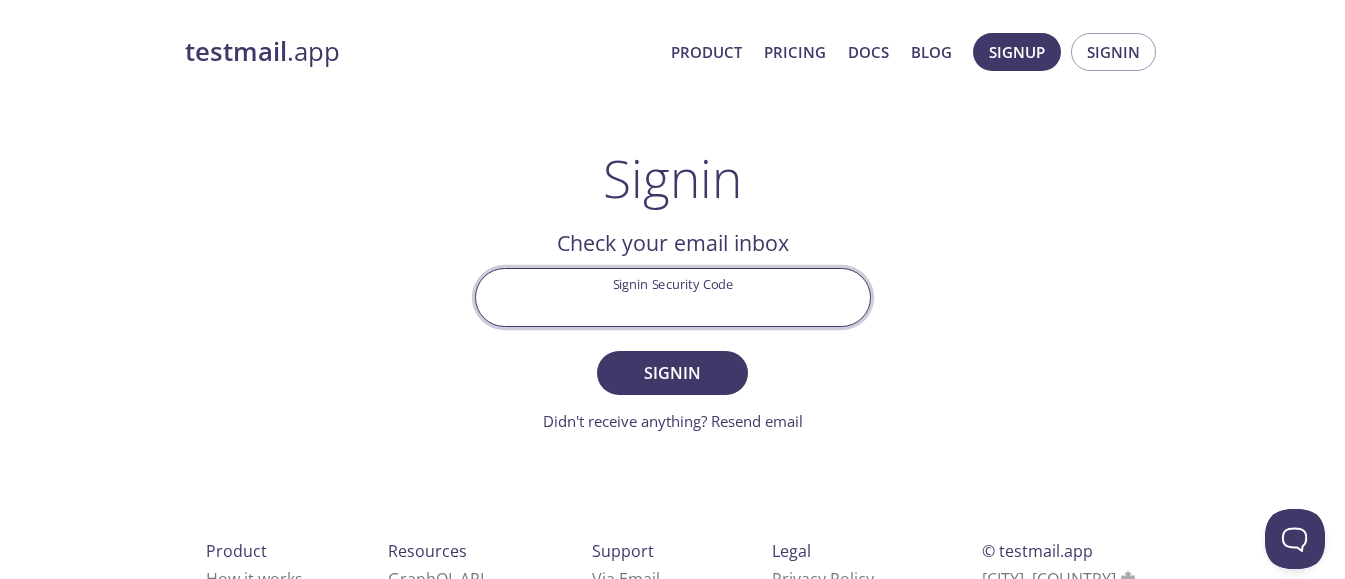 paste on "HPNMTF9" 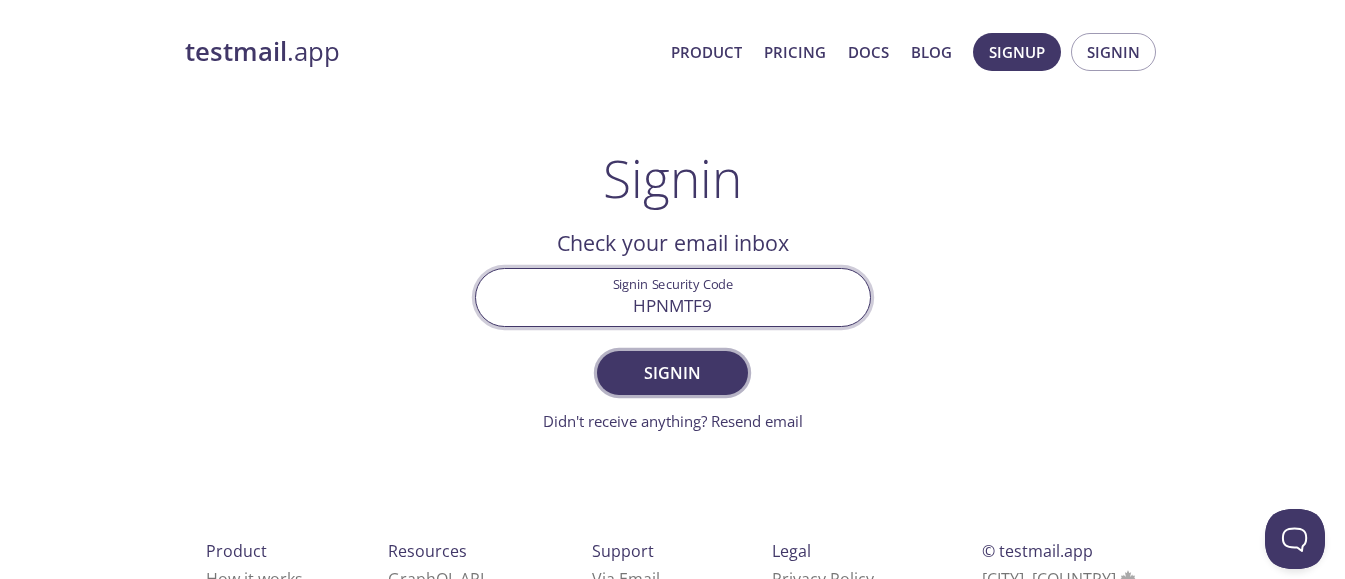 type on "HPNMTF9" 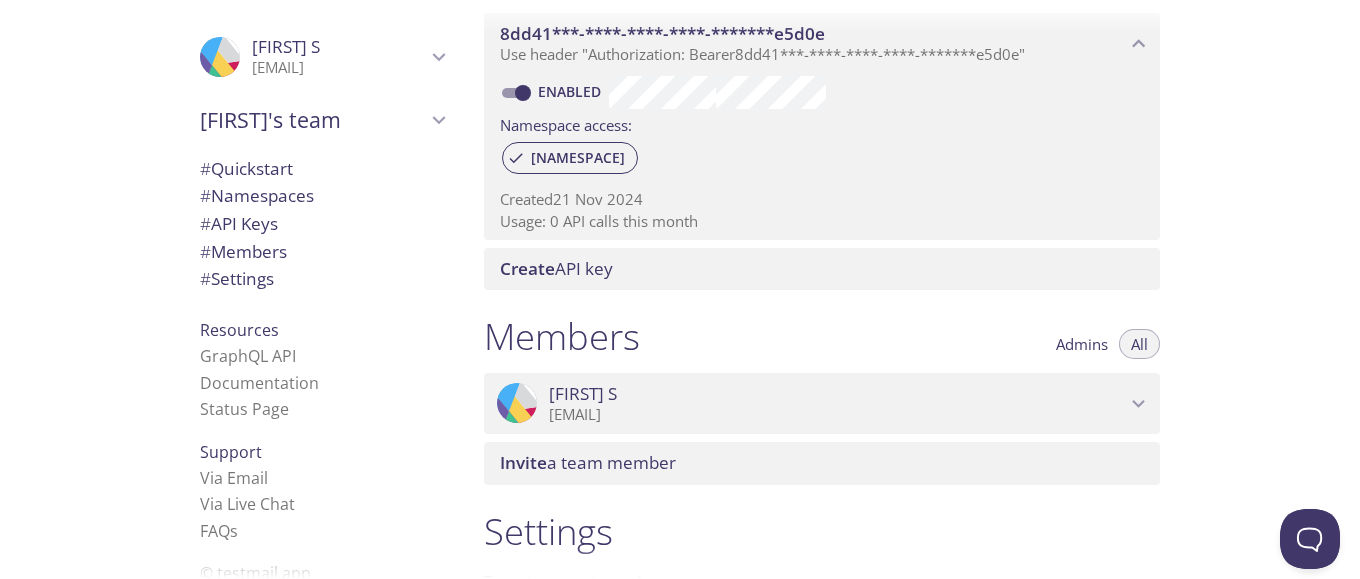 scroll, scrollTop: 600, scrollLeft: 0, axis: vertical 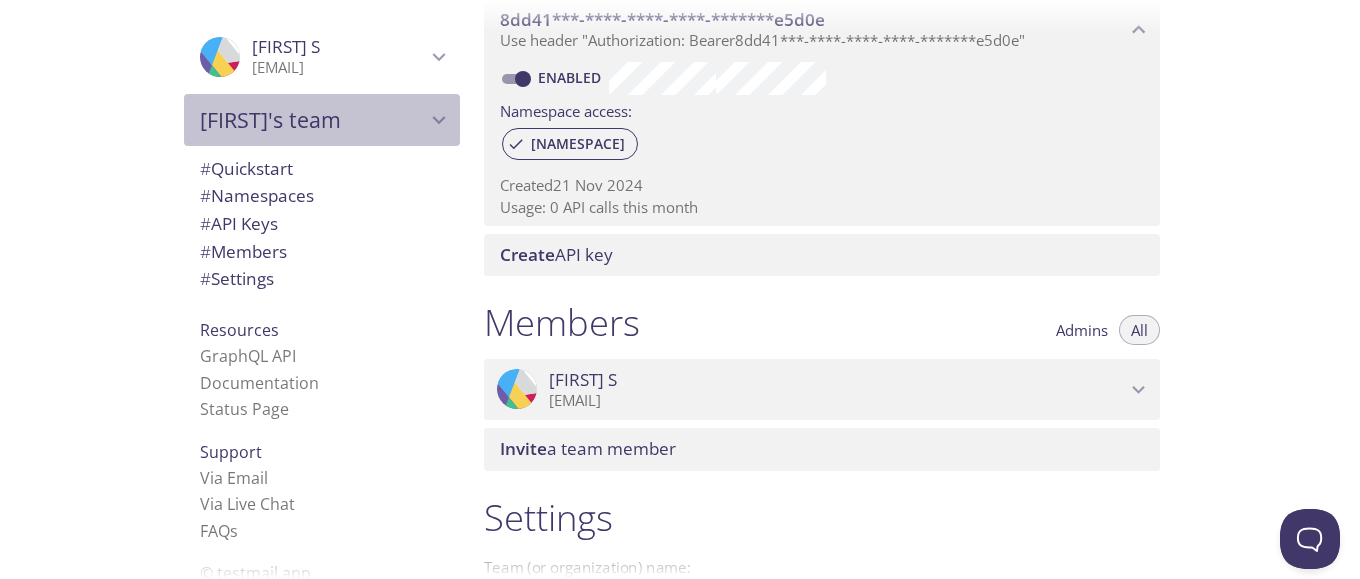 click on "[FIRST]'s team" at bounding box center (322, 120) 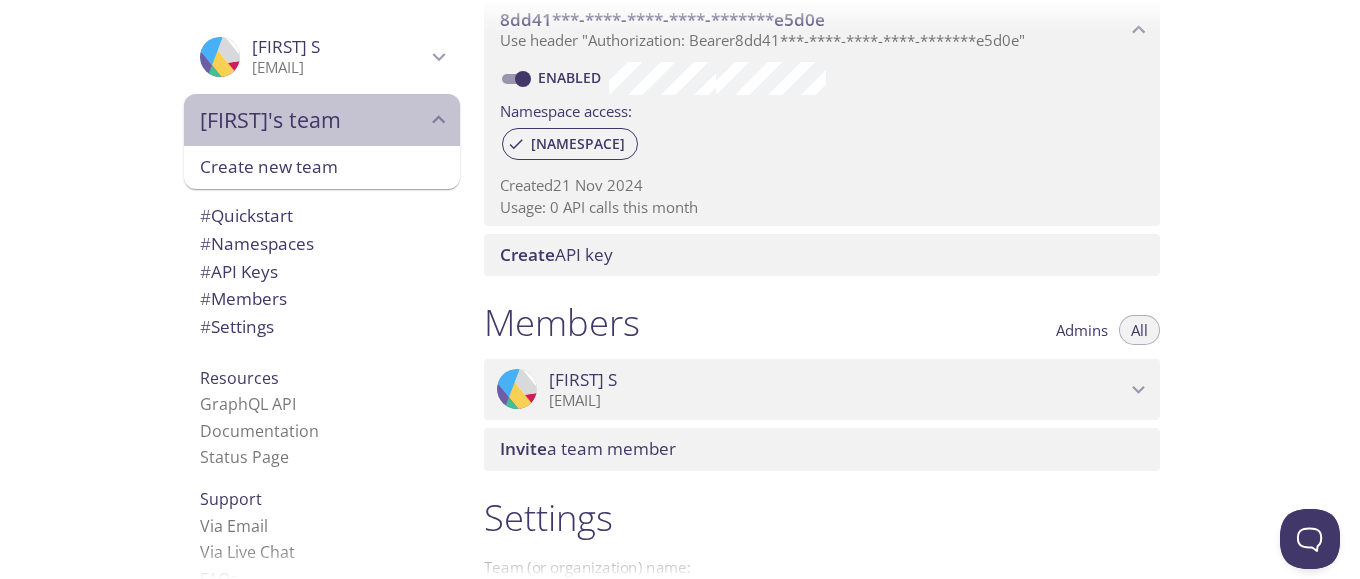 click on "[FIRST]'s team" at bounding box center (322, 120) 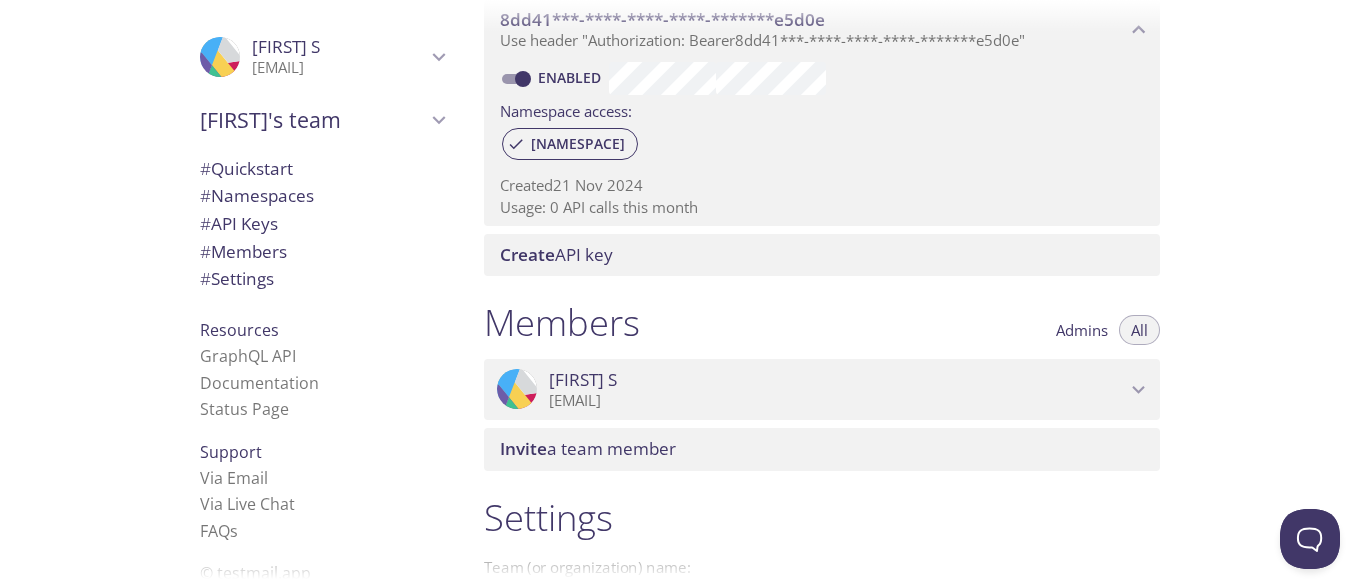 click on "#  Members" at bounding box center (243, 251) 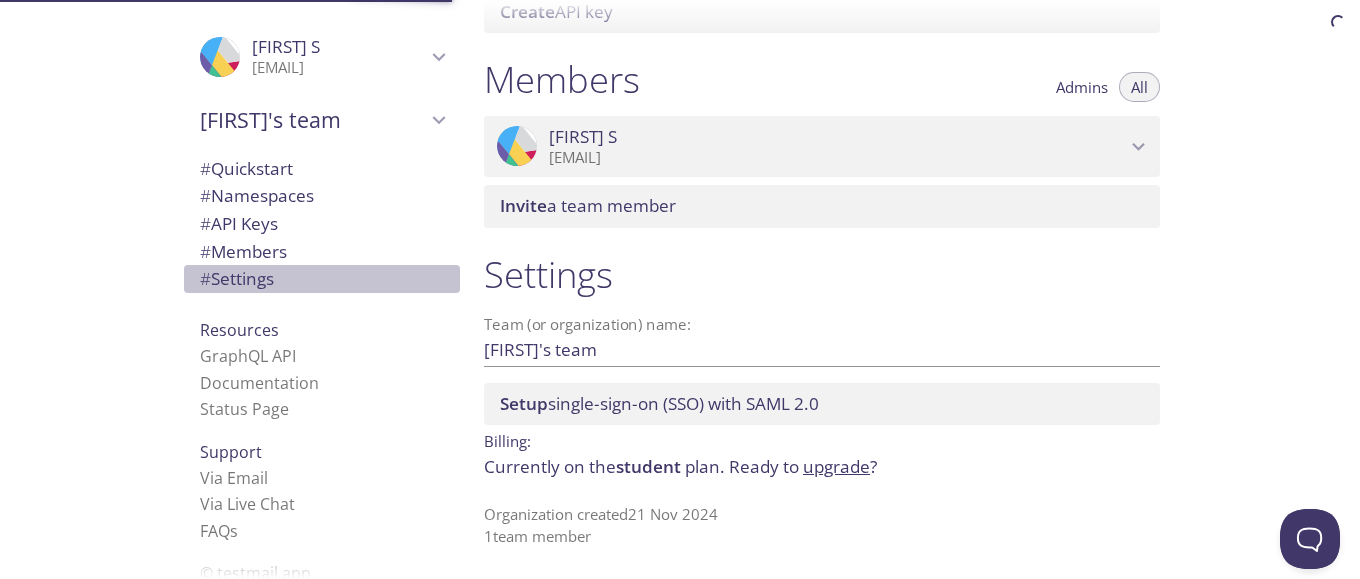 click on "#  Settings" at bounding box center (322, 279) 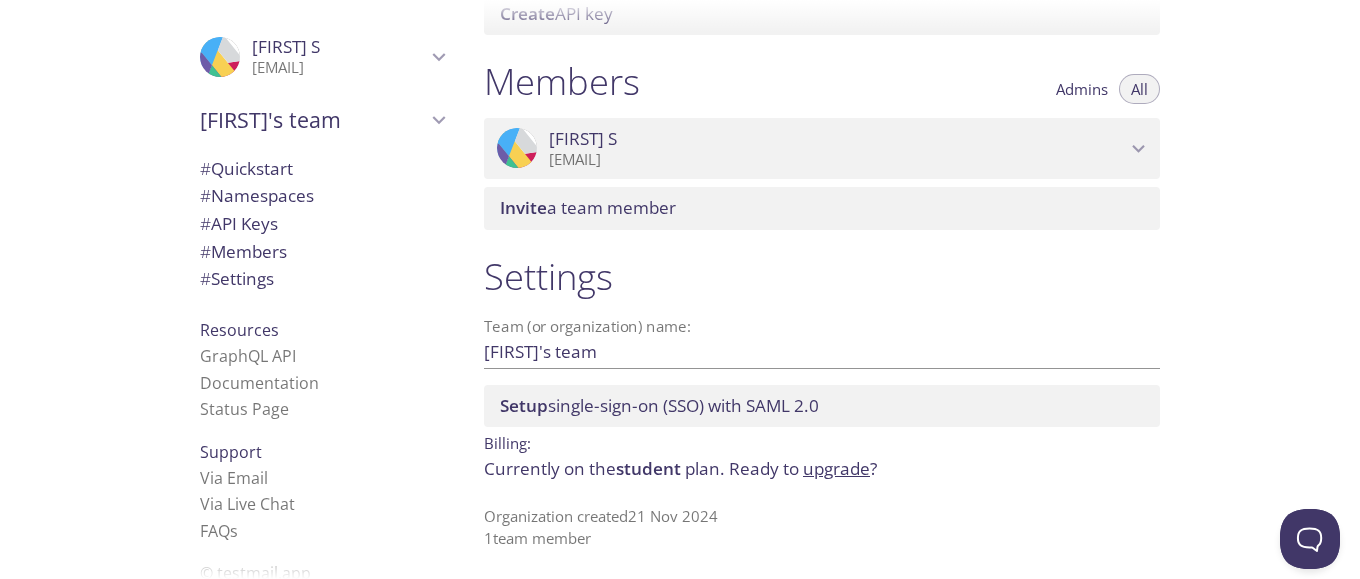 click on "Currently on the  student   plan.   Ready to   upgrade ?" at bounding box center (822, 469) 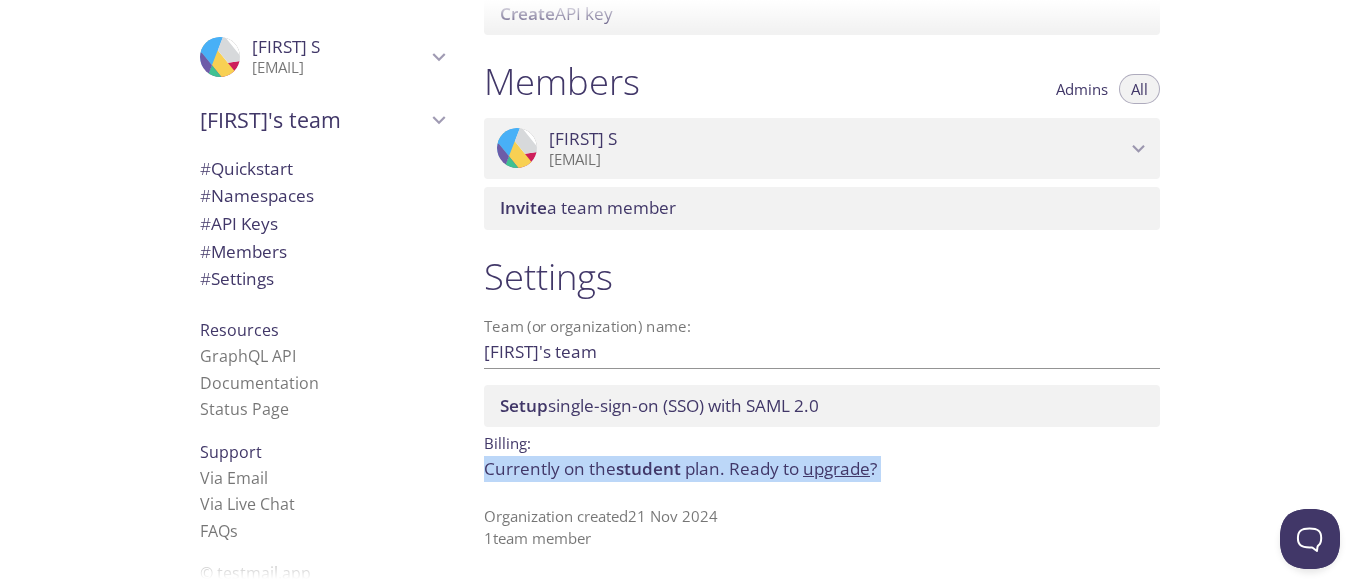 click on "Currently on the  student   plan.   Ready to   upgrade ?" at bounding box center (822, 469) 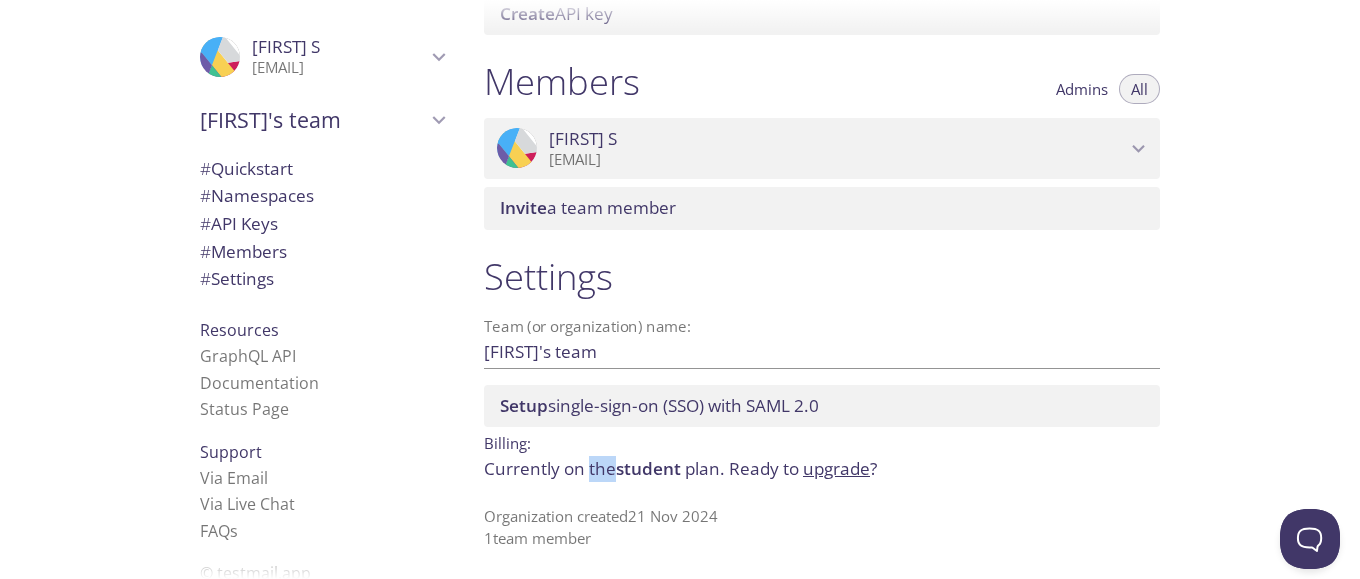 click on "Currently on the  student   plan.   Ready to   upgrade ?" at bounding box center (822, 469) 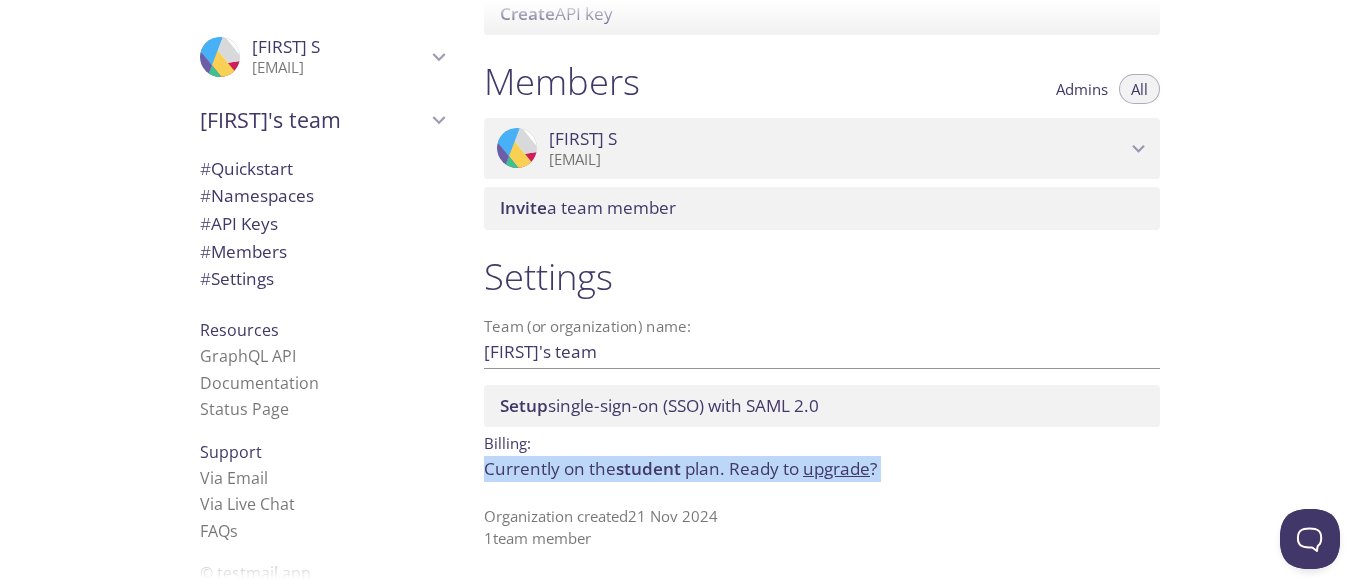click on "Currently on the  student   plan.   Ready to   upgrade ?" at bounding box center (822, 469) 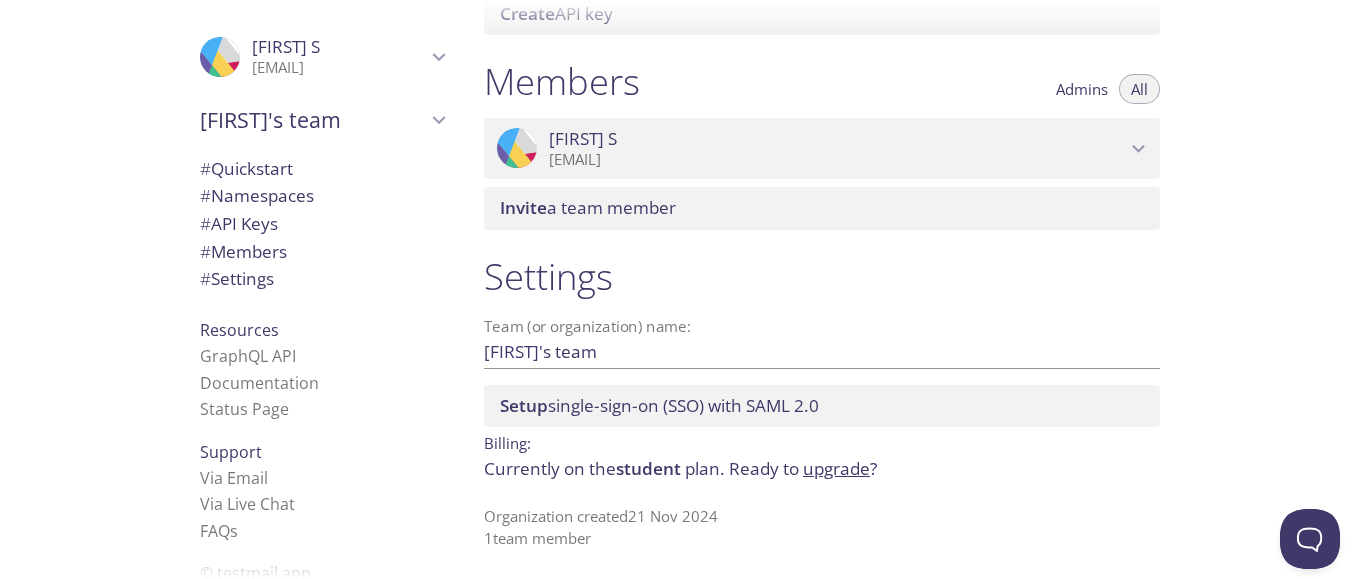 click on "Organization created 21 Nov 2024 1 team member" at bounding box center [822, 527] 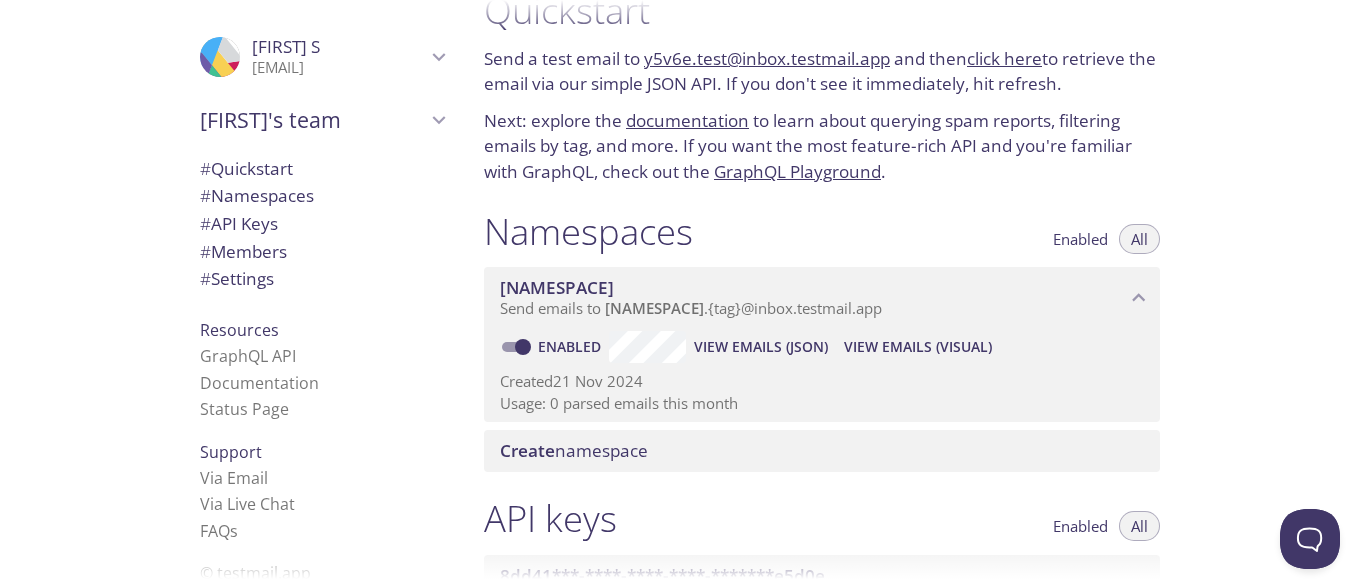 scroll, scrollTop: 0, scrollLeft: 0, axis: both 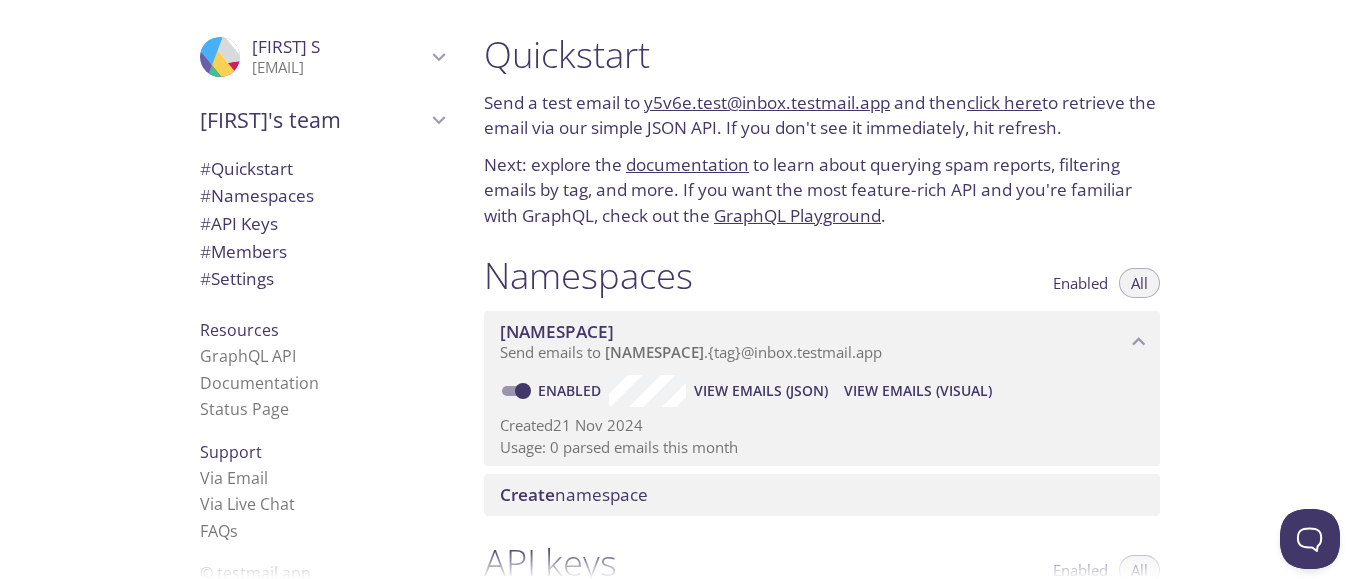 click on "[FIRST]'s team" at bounding box center (313, 120) 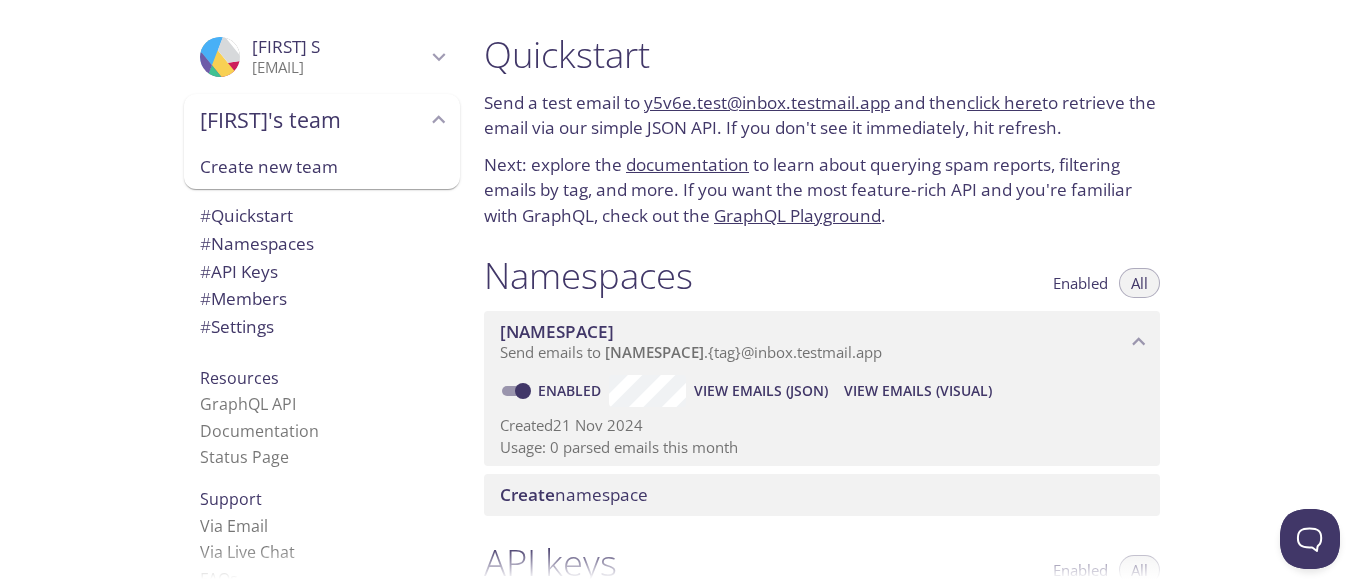 click on "View Emails (Visual)" at bounding box center [918, 391] 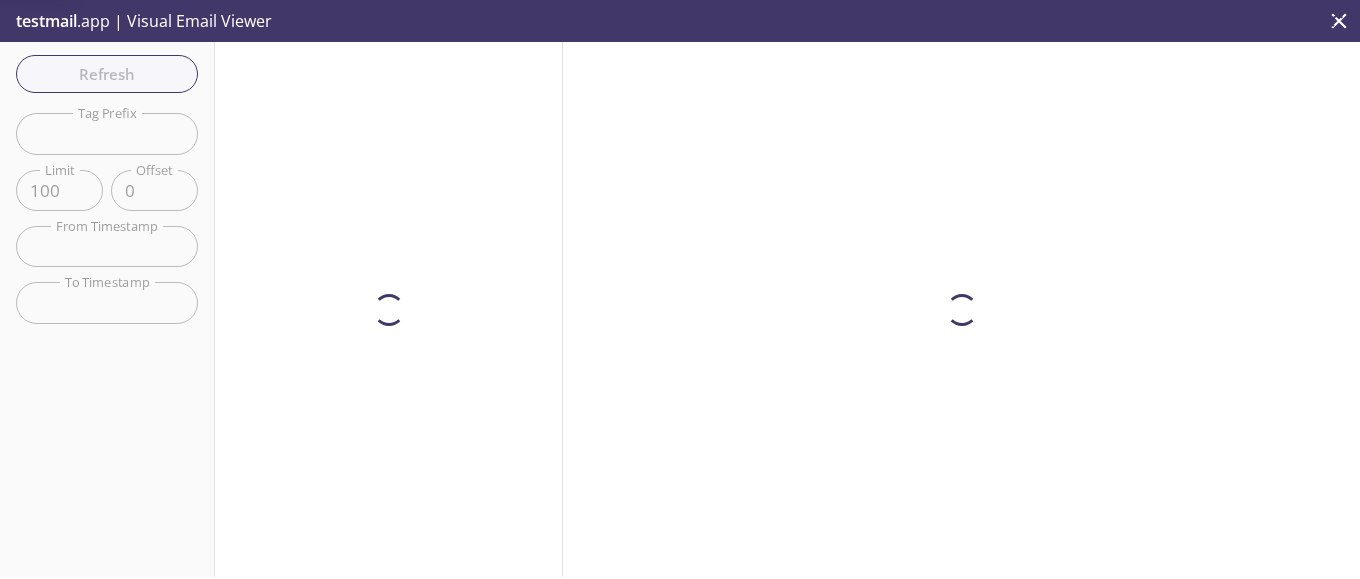 click at bounding box center (961, 309) 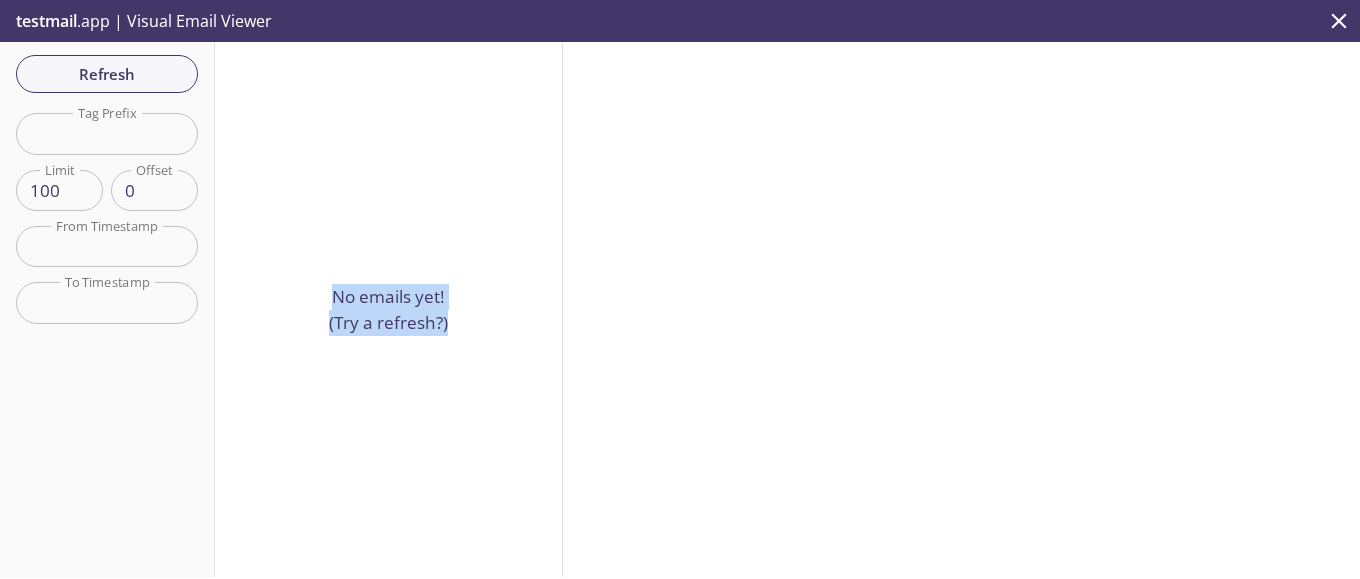 click on "No emails yet! (Try a refresh?)" at bounding box center [389, 309] 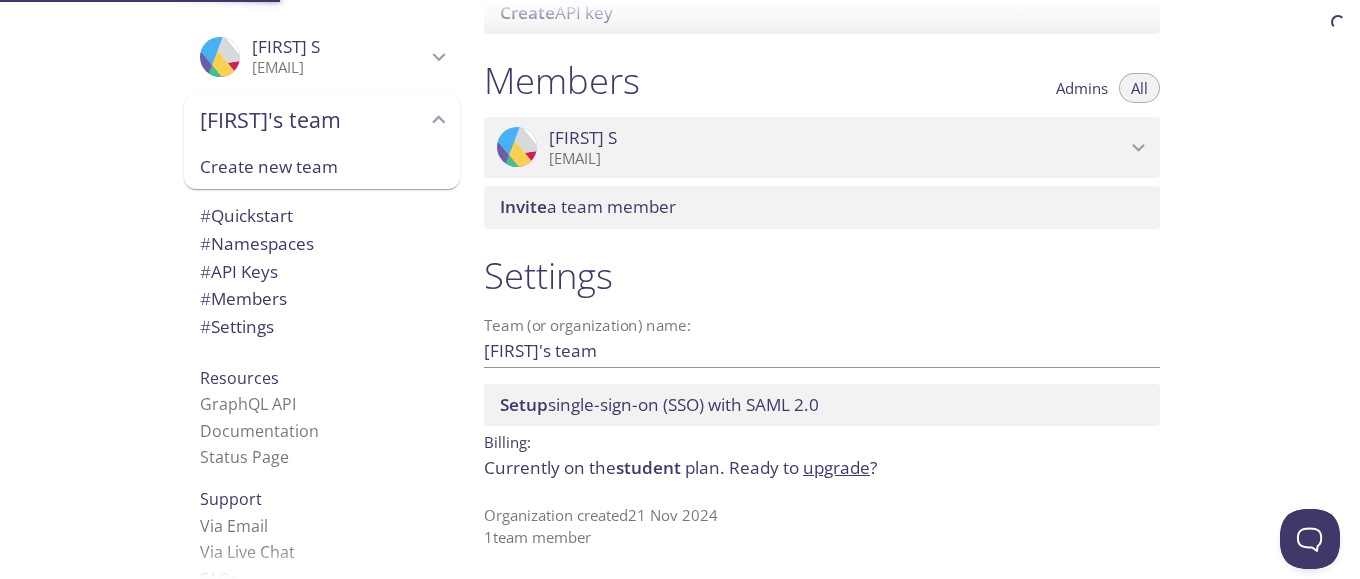 scroll, scrollTop: 843, scrollLeft: 0, axis: vertical 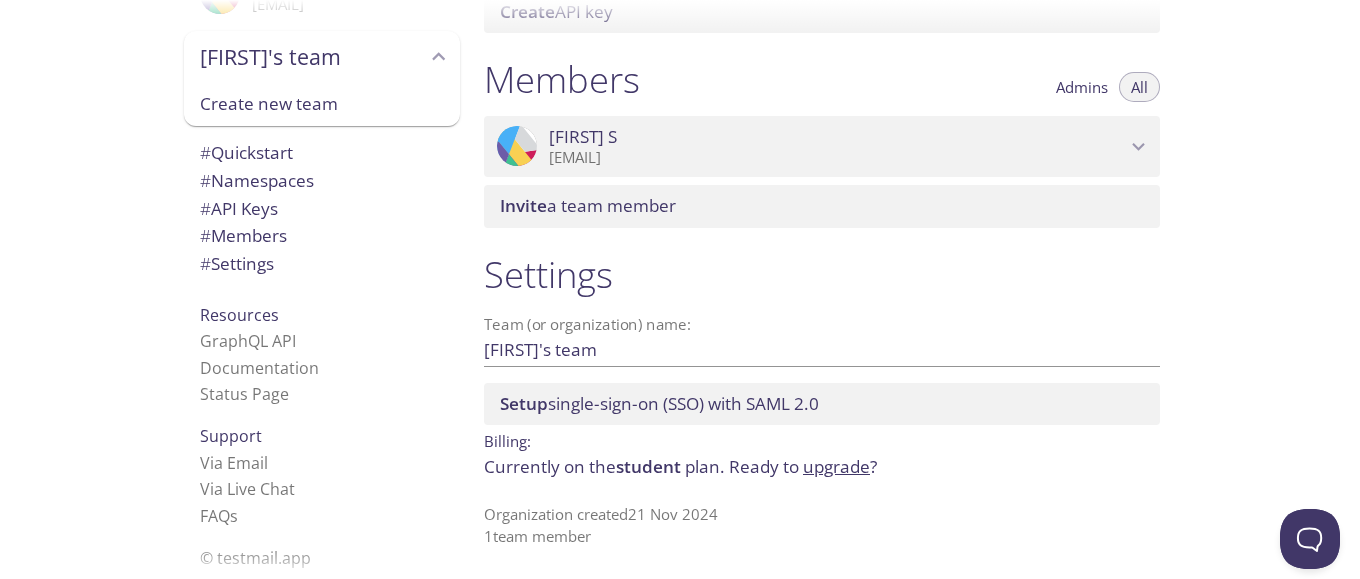 click on "#  Namespaces" at bounding box center [257, 180] 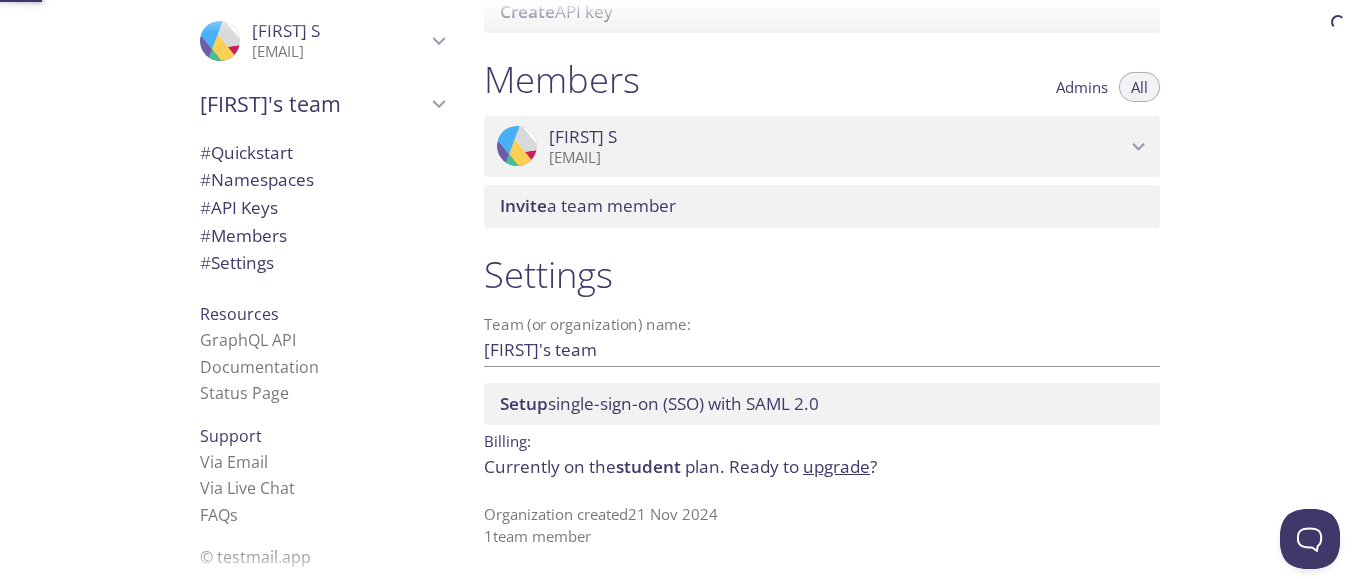 scroll, scrollTop: 591, scrollLeft: 0, axis: vertical 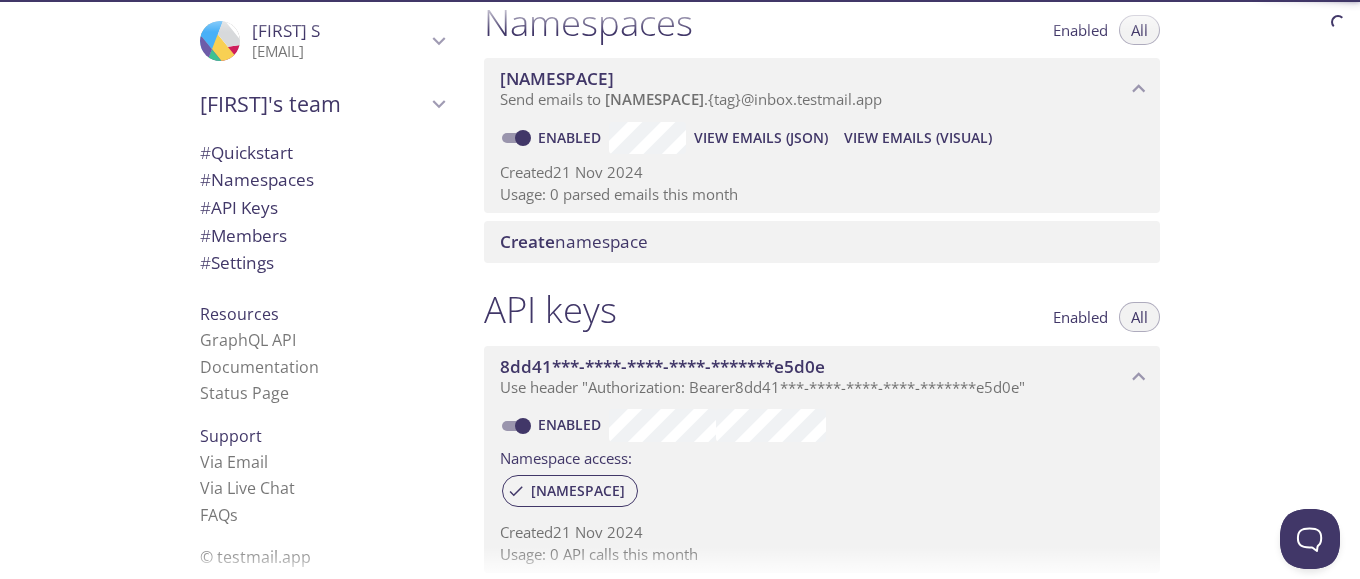 click on "#  API Keys" at bounding box center (239, 207) 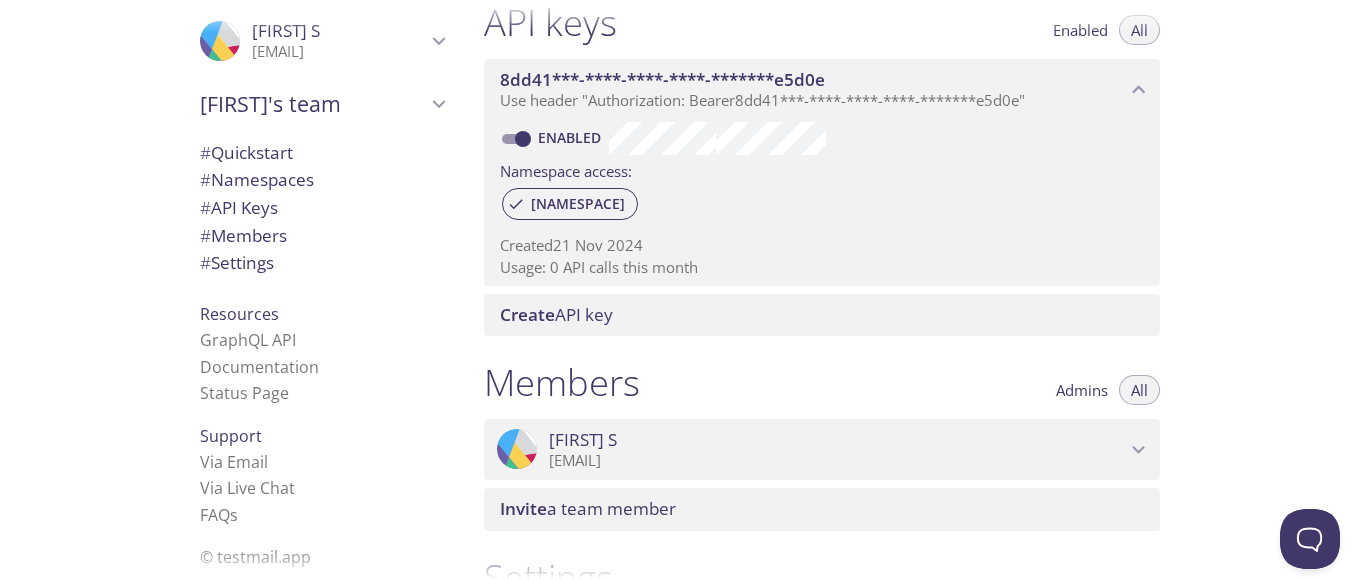 click on "#  Members" at bounding box center [243, 235] 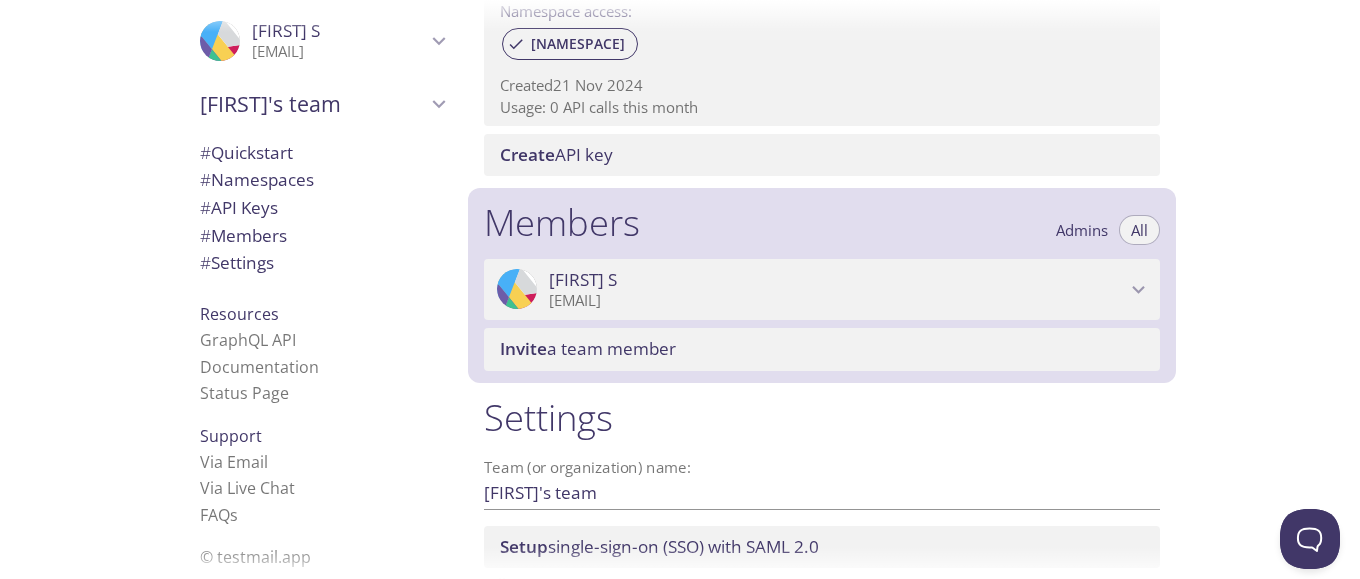 scroll, scrollTop: 843, scrollLeft: 0, axis: vertical 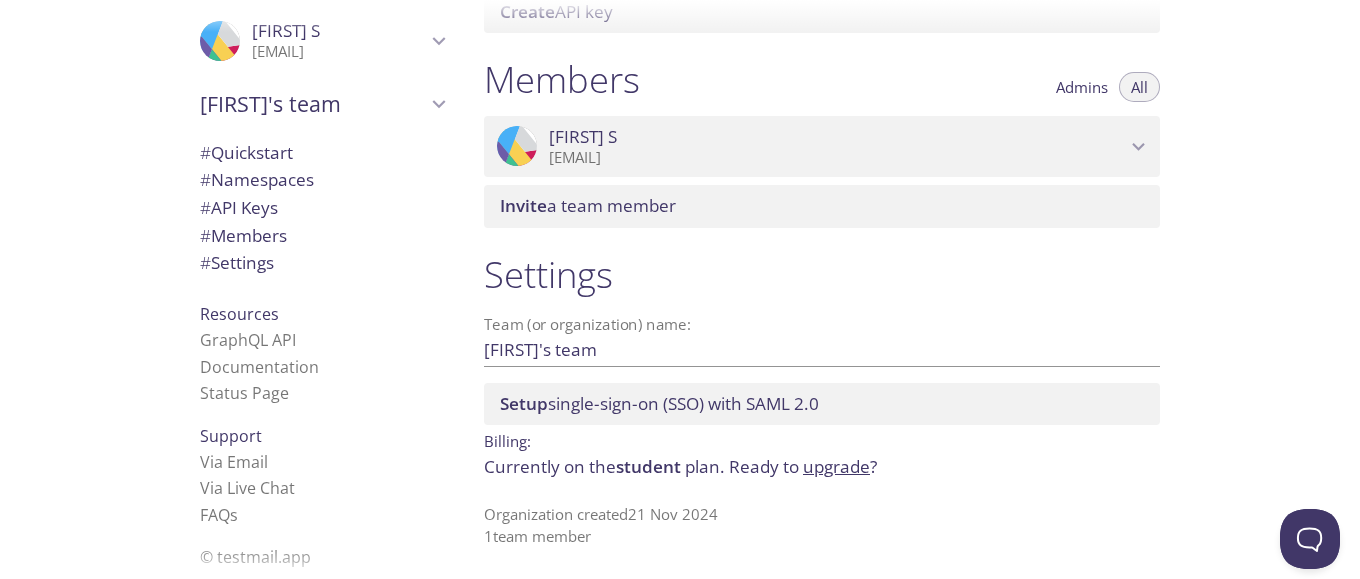 click on "#  Settings" at bounding box center [322, 263] 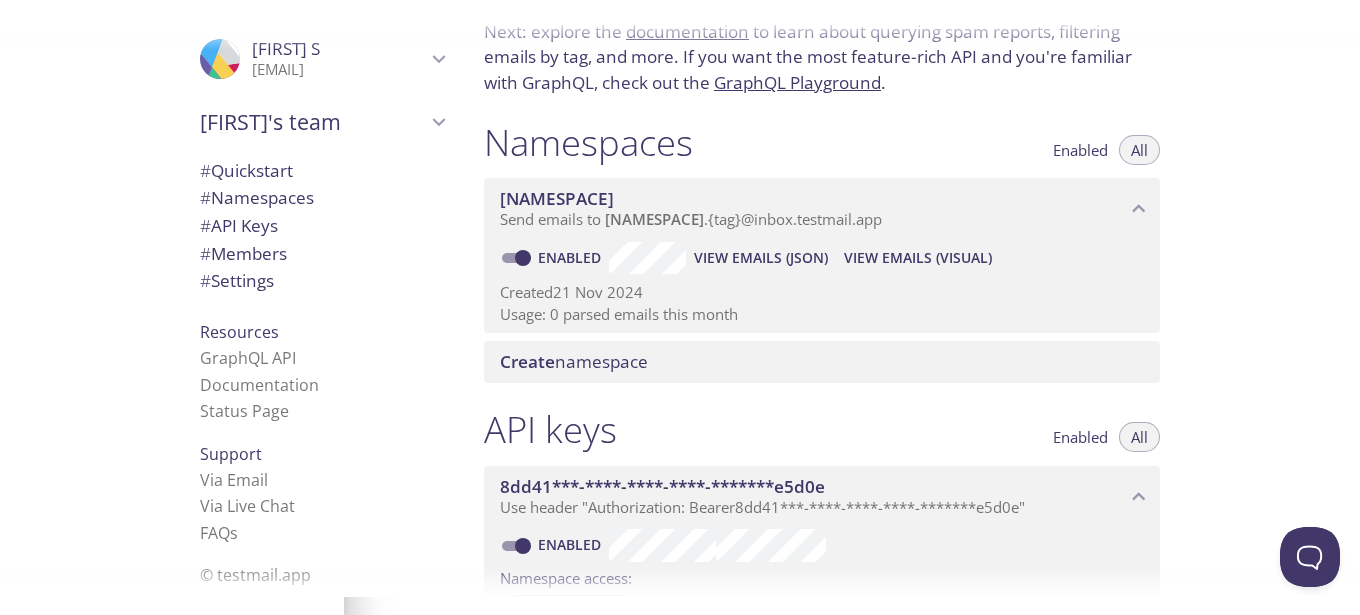 scroll, scrollTop: 3, scrollLeft: 0, axis: vertical 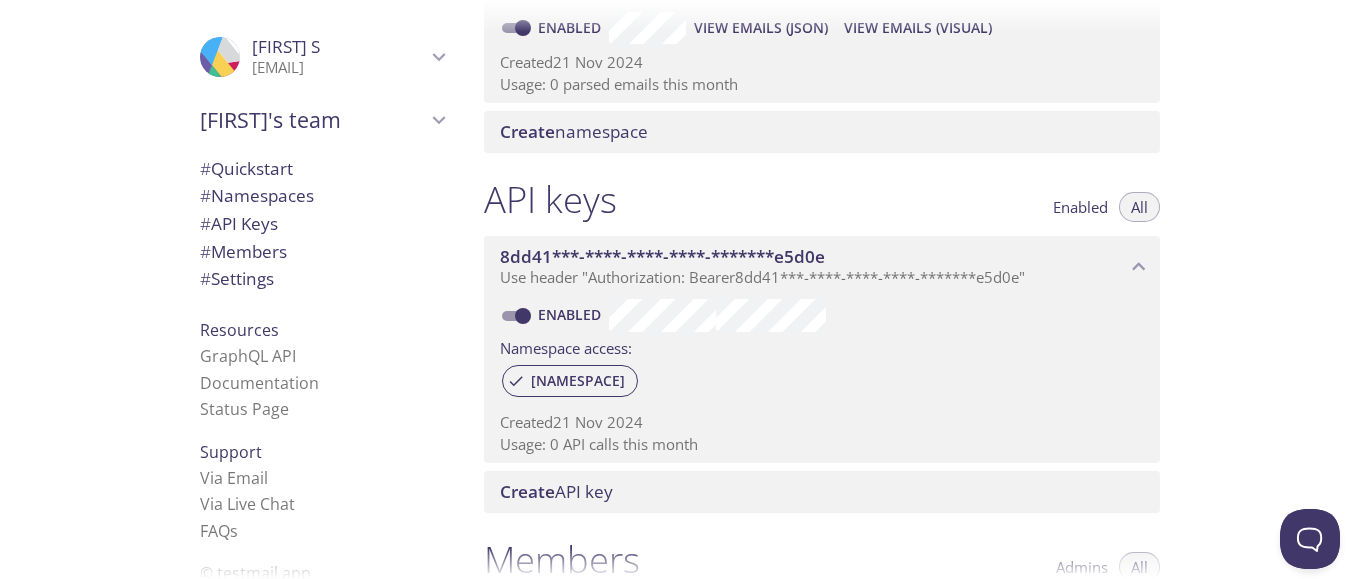 click on "8dd41***-****-****-****-*******e5d0e" at bounding box center [813, 257] 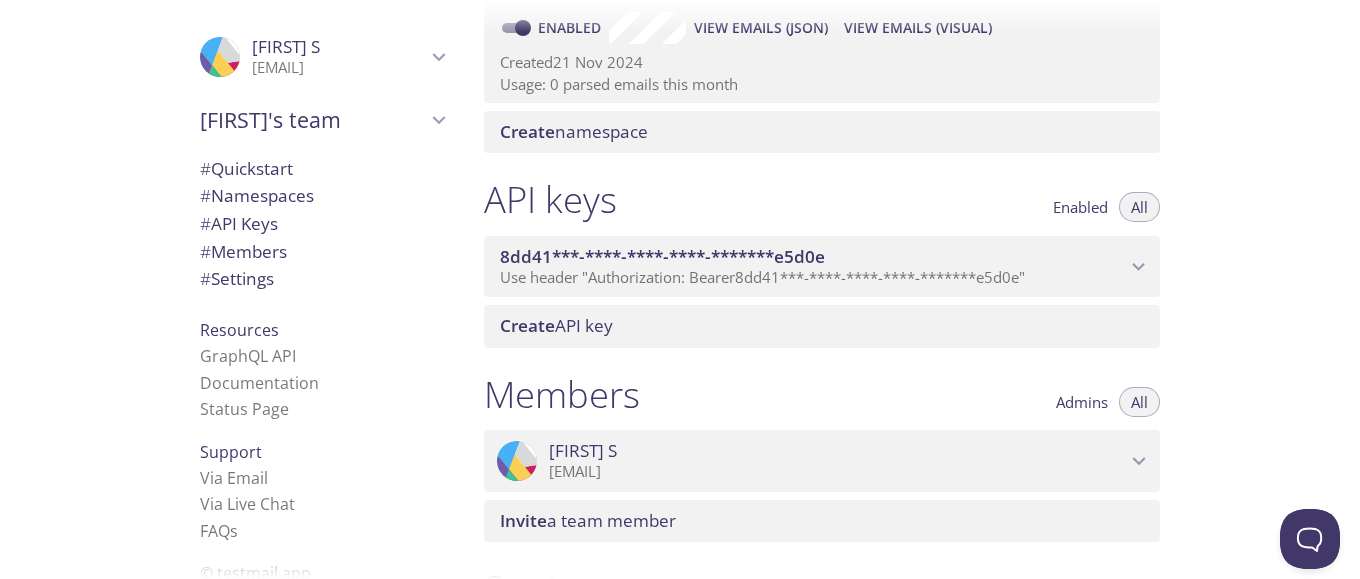 click on "8dd41***-****-****-****-*******e5d0e" at bounding box center [813, 257] 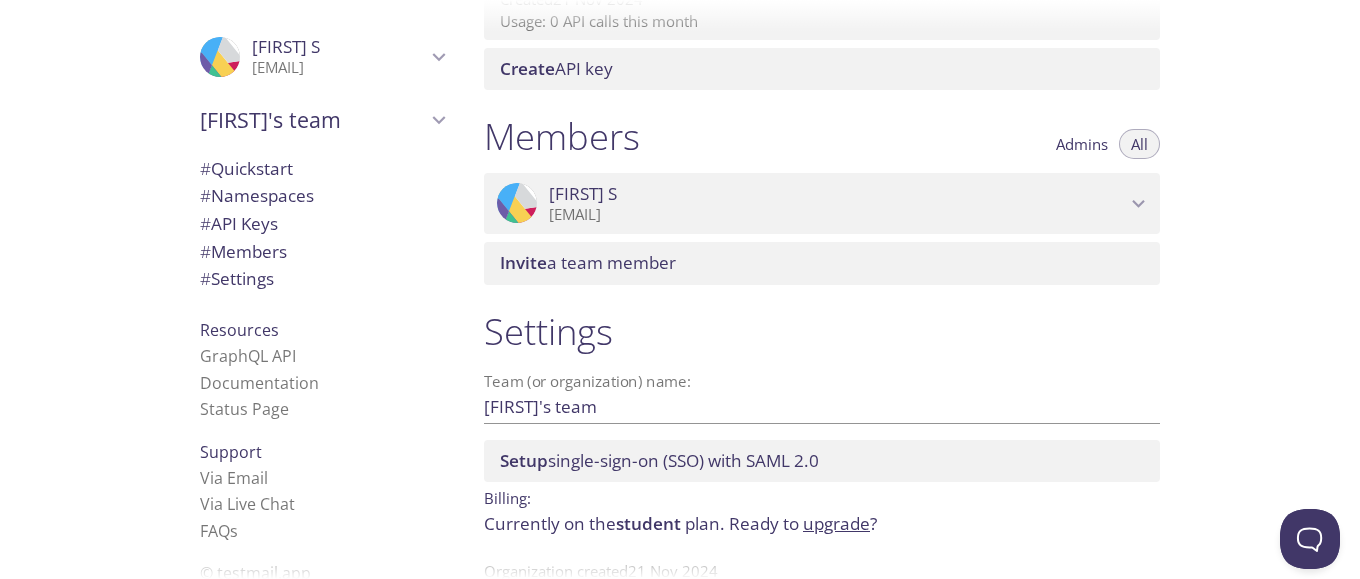 scroll, scrollTop: 843, scrollLeft: 0, axis: vertical 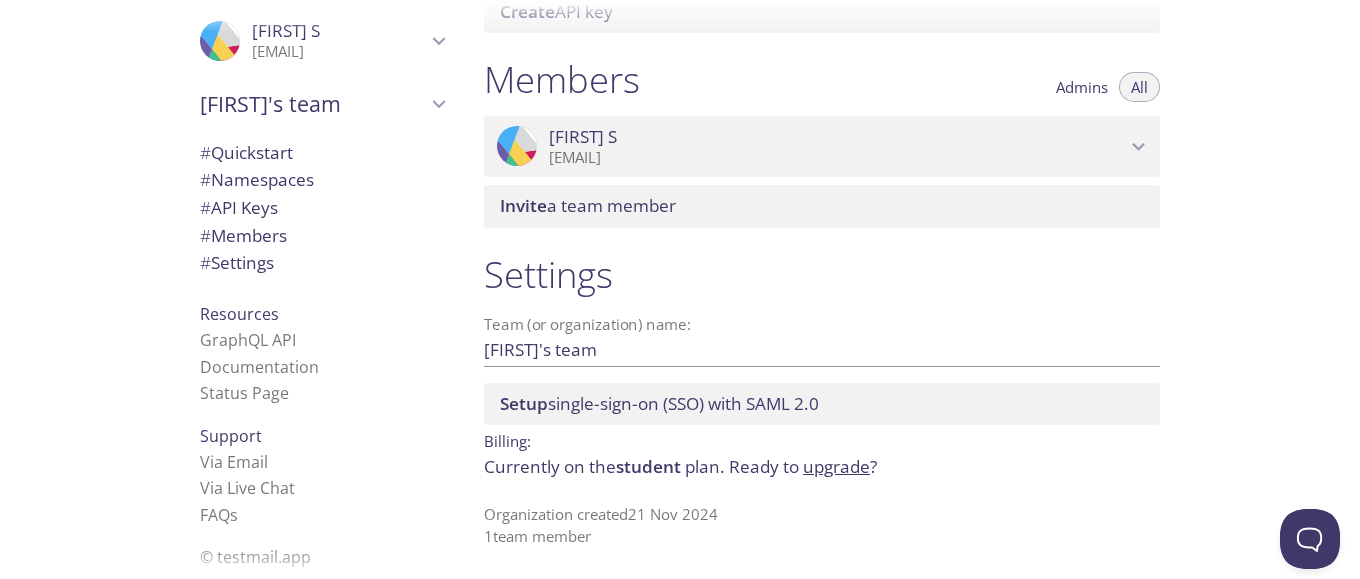 drag, startPoint x: 236, startPoint y: 329, endPoint x: 209, endPoint y: 203, distance: 128.86038 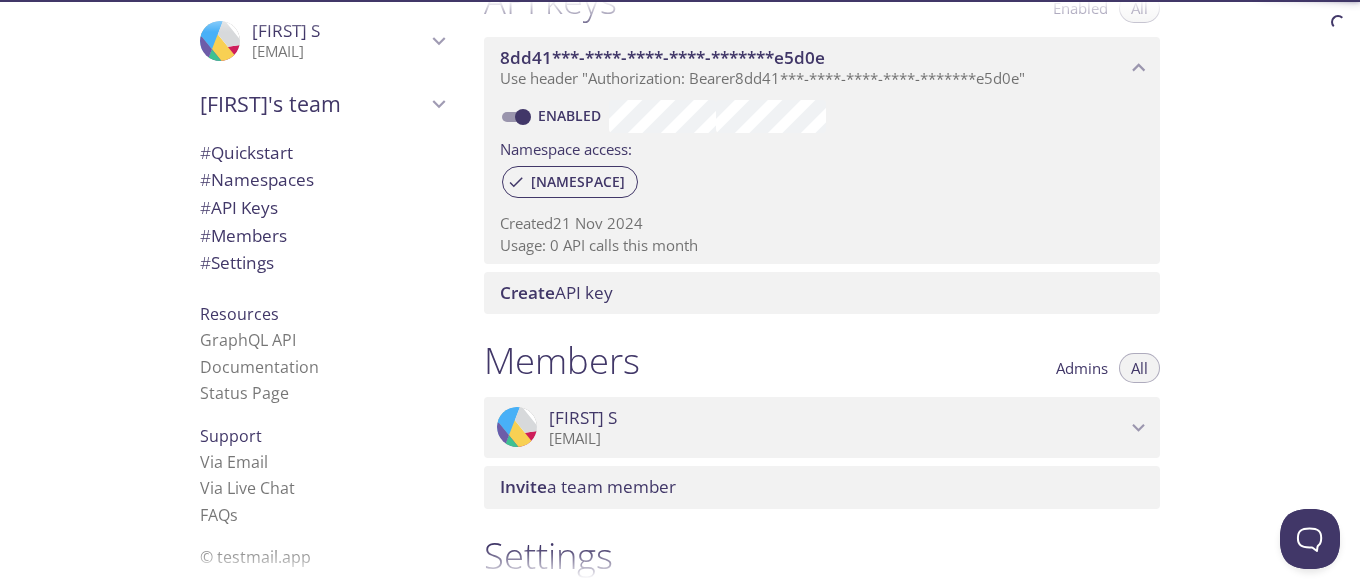 scroll, scrollTop: 540, scrollLeft: 0, axis: vertical 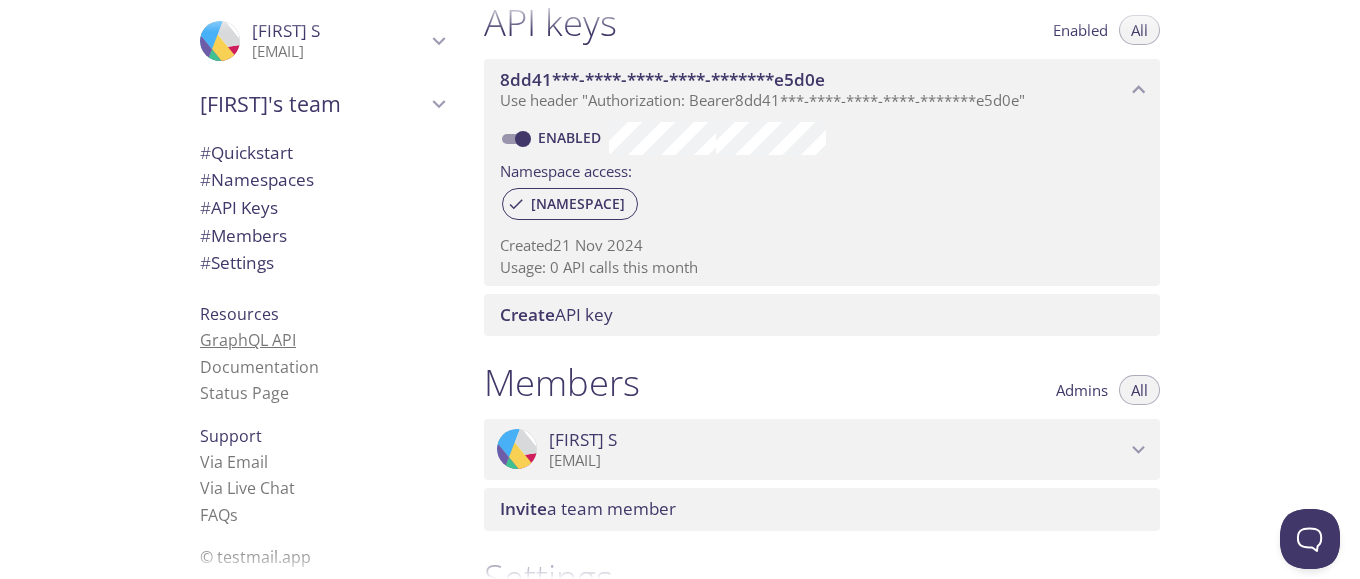click on "GraphQL API" at bounding box center [248, 340] 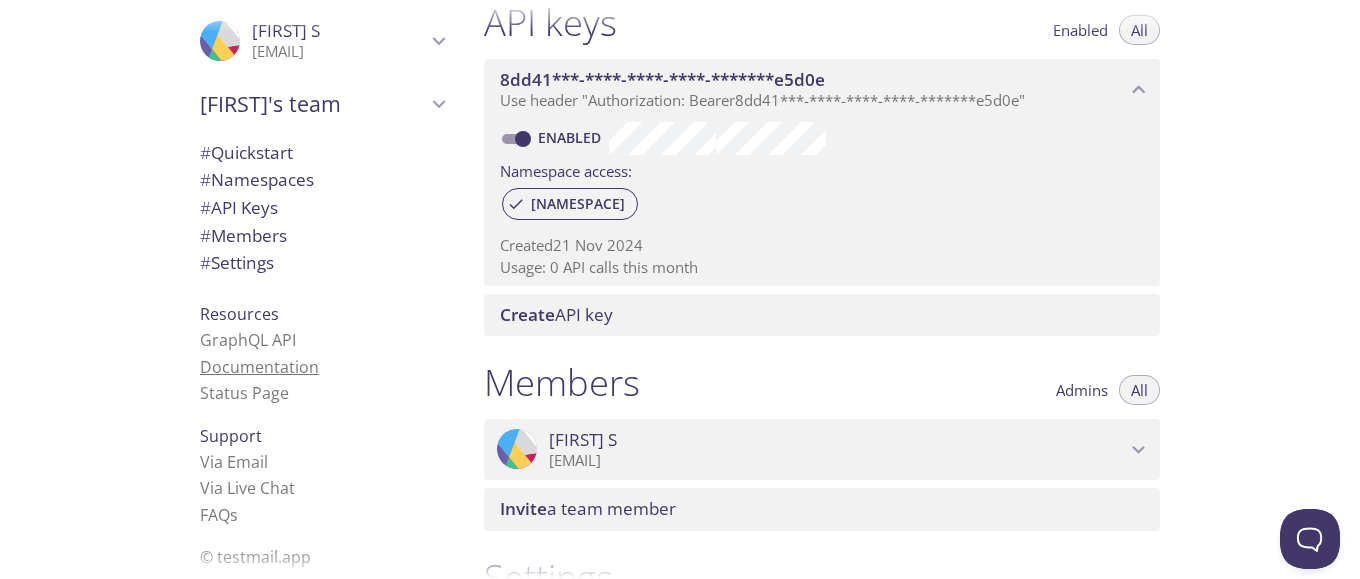 click on "Documentation" at bounding box center [259, 367] 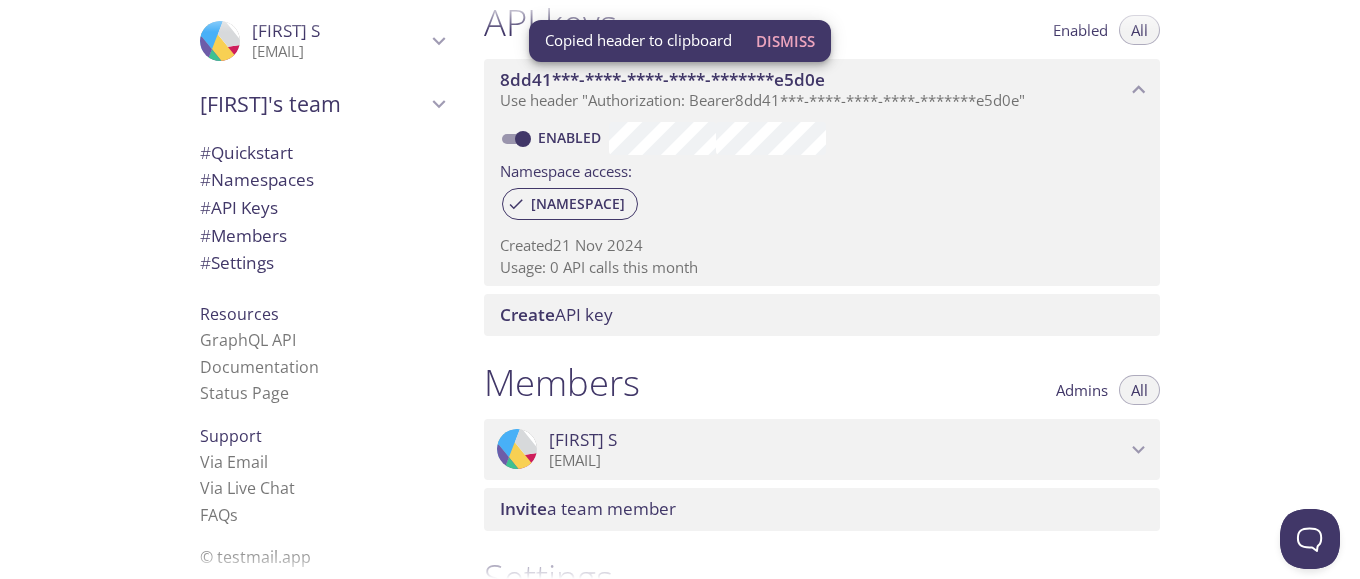 click on "Create  API key" at bounding box center (826, 315) 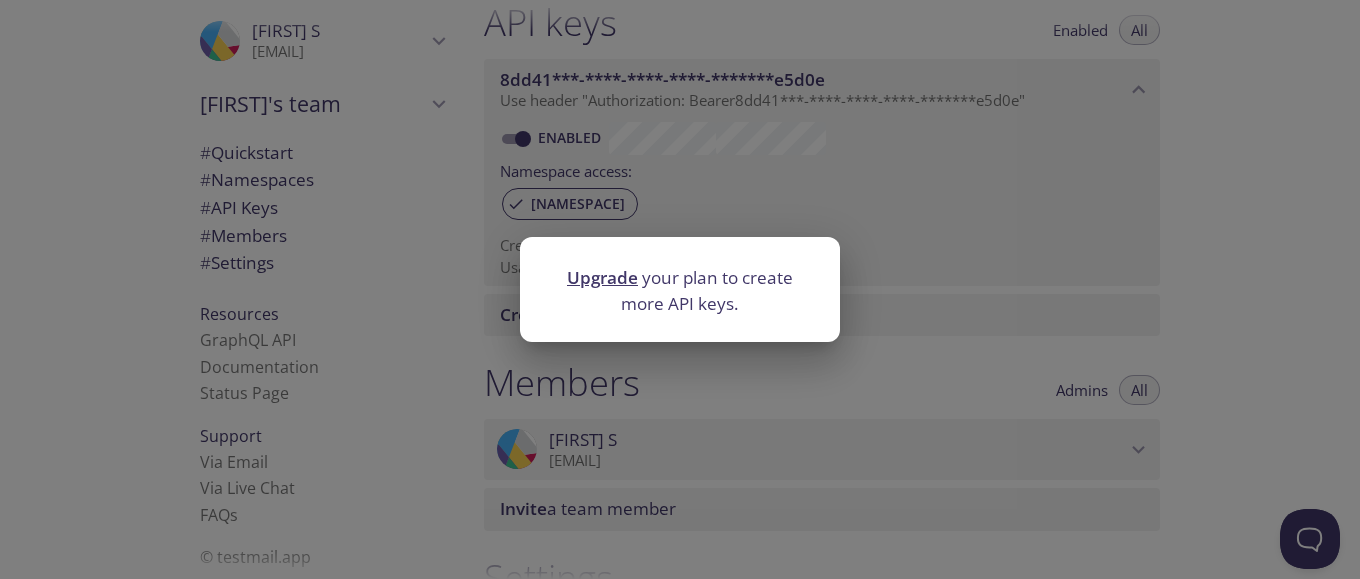 click on "Upgrade   your plan to create more API keys." at bounding box center (680, 289) 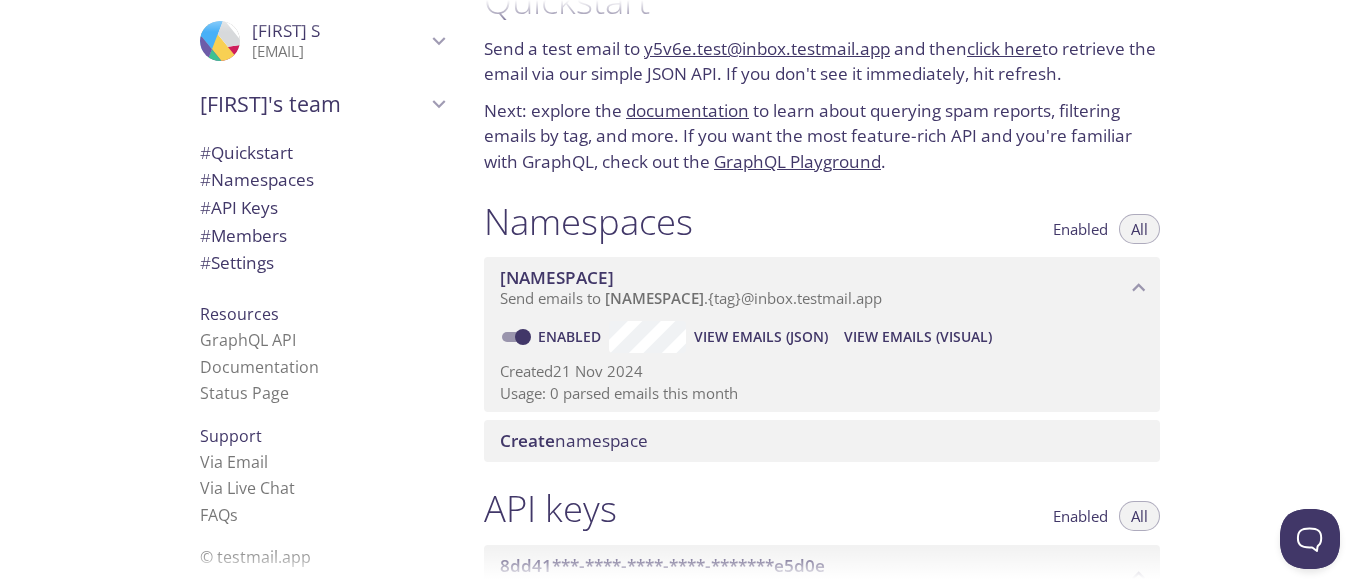 scroll, scrollTop: 3, scrollLeft: 0, axis: vertical 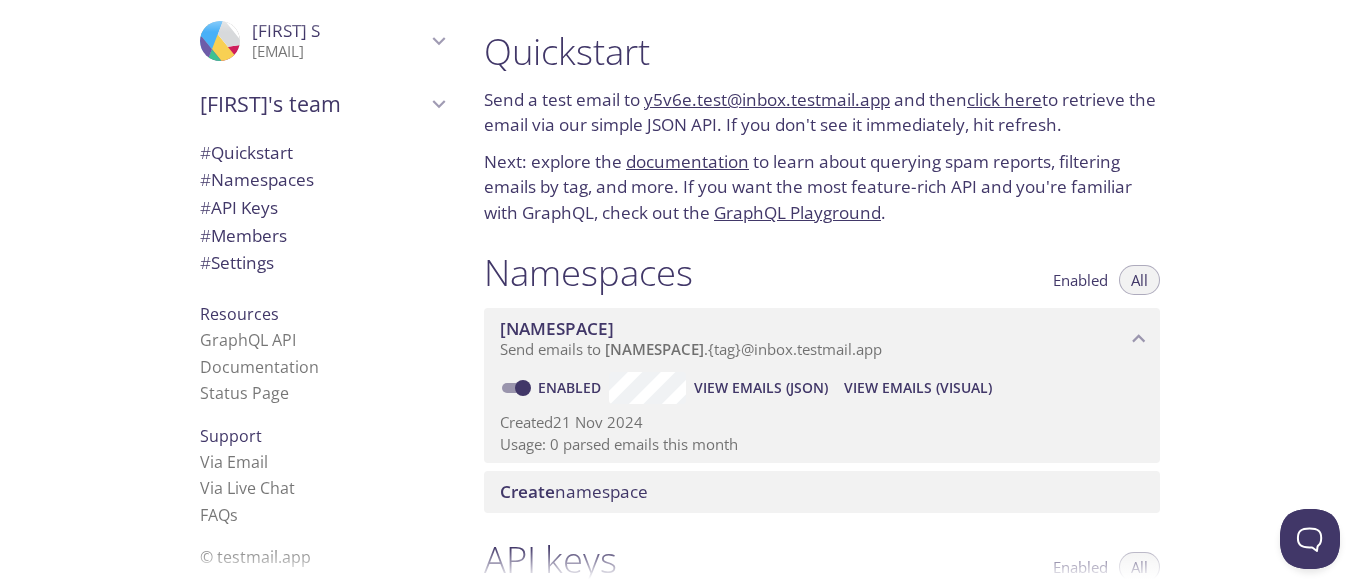 click on "Create  namespace" at bounding box center (574, 491) 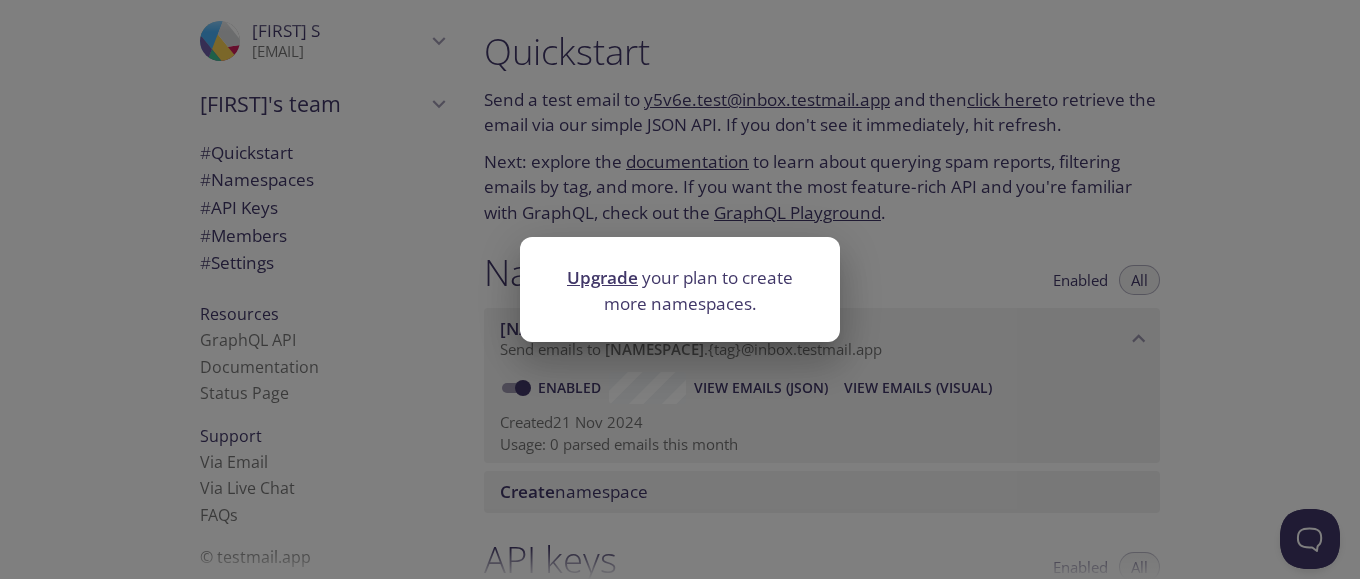 click on "Upgrade   your plan to create more namespaces." at bounding box center [680, 289] 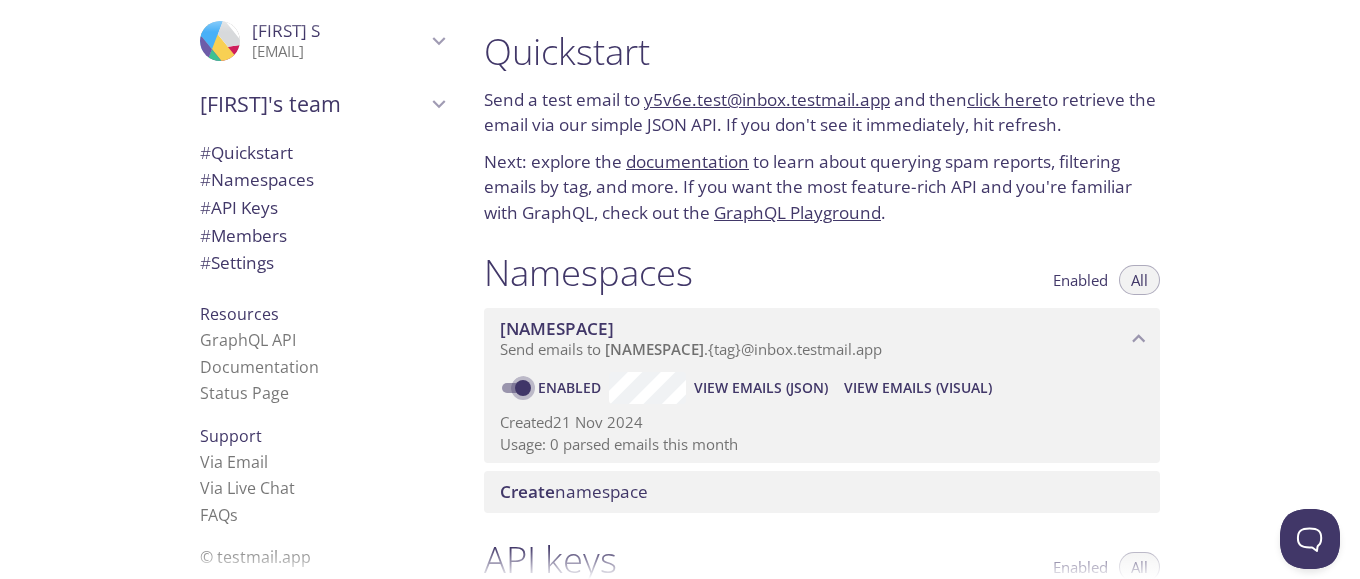 click on "Enabled" at bounding box center [523, 388] 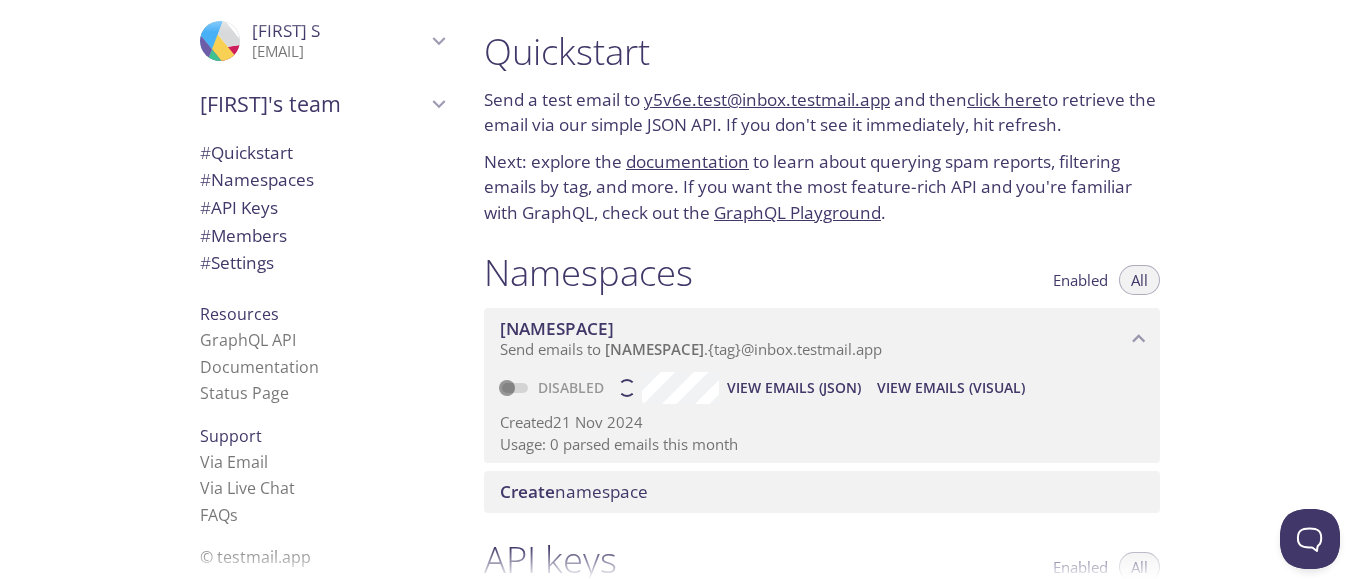 click at bounding box center [515, 388] 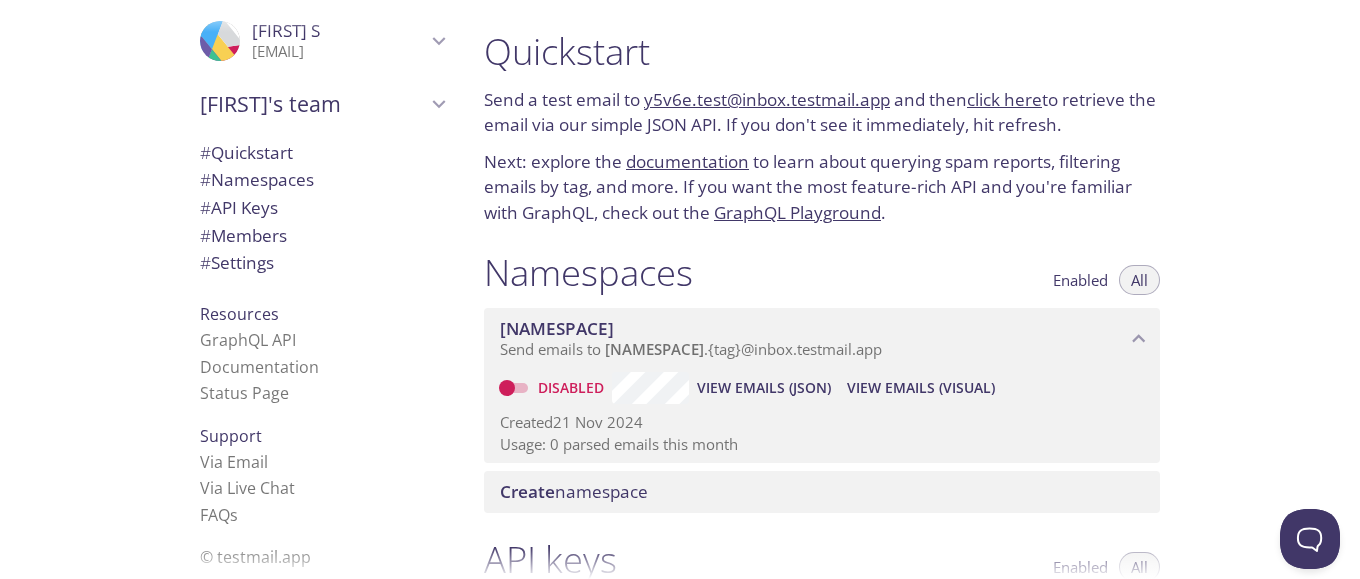click on "Disabled" at bounding box center (507, 388) 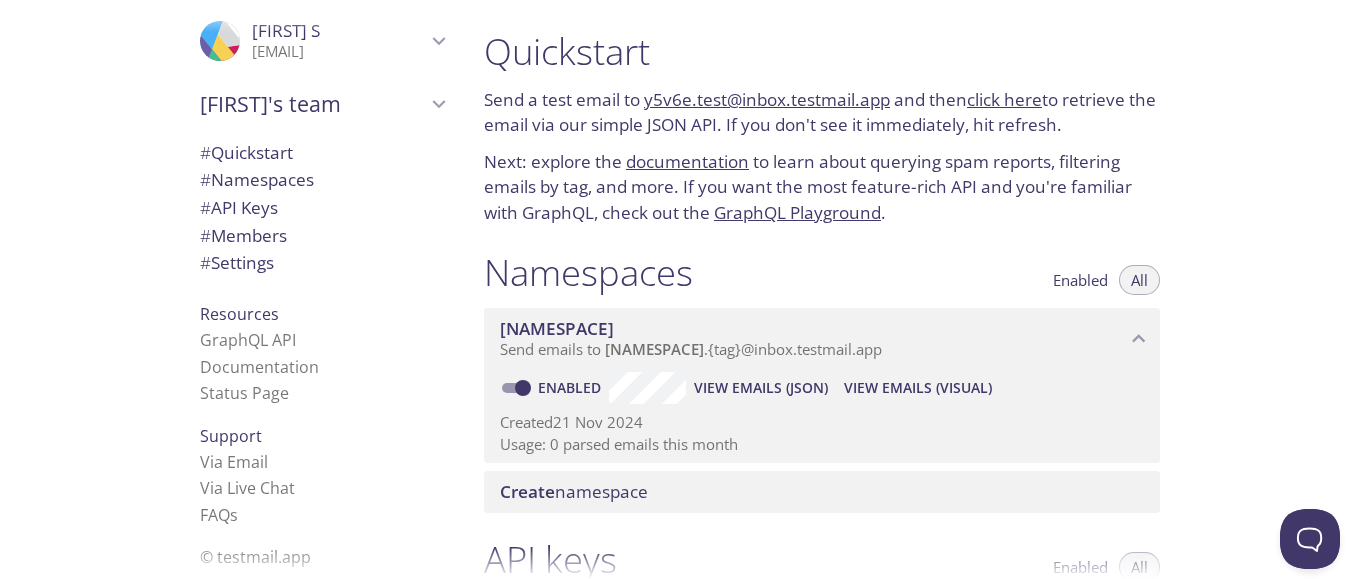 copy 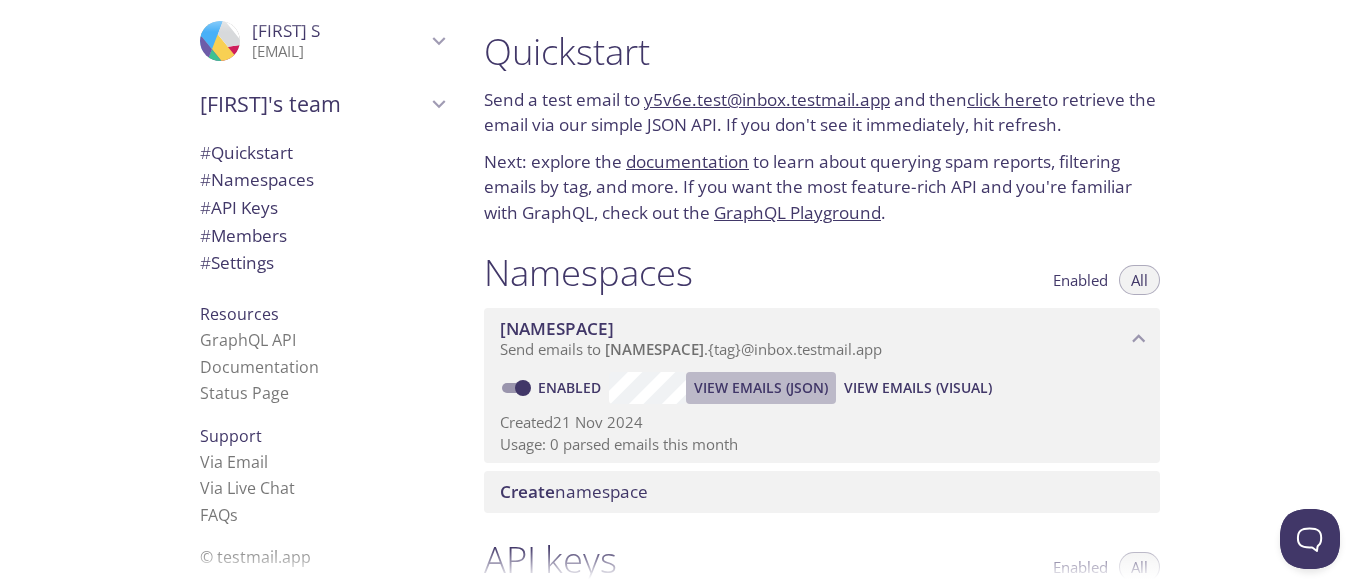 click on "View Emails (JSON)" at bounding box center (761, 388) 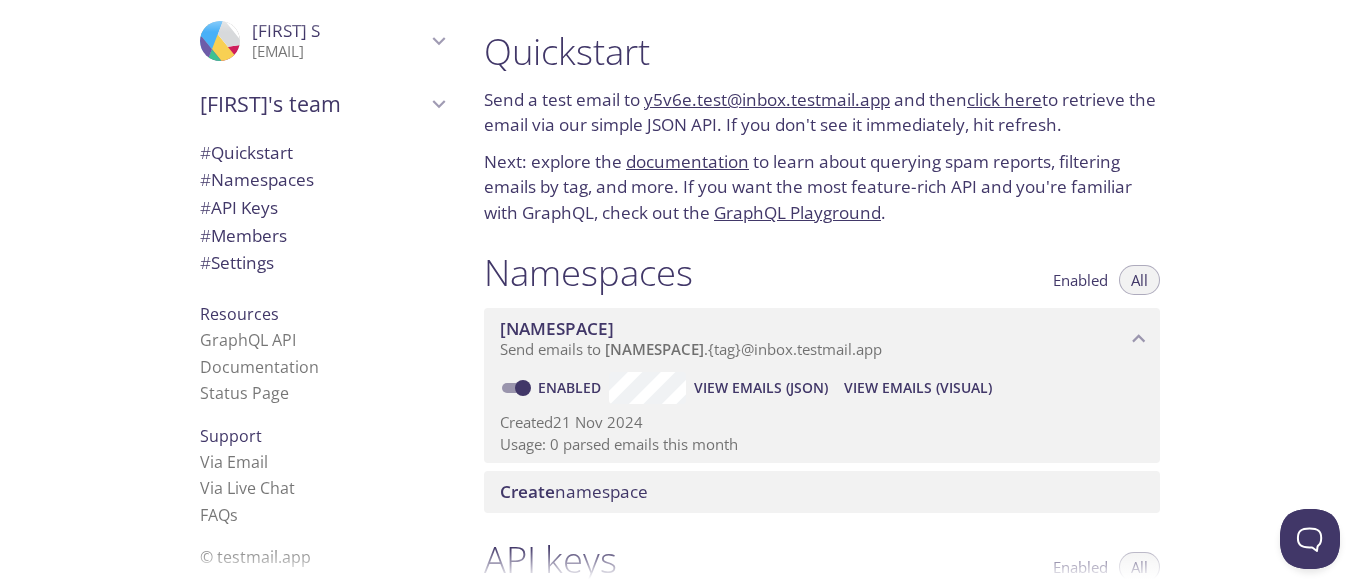 copy 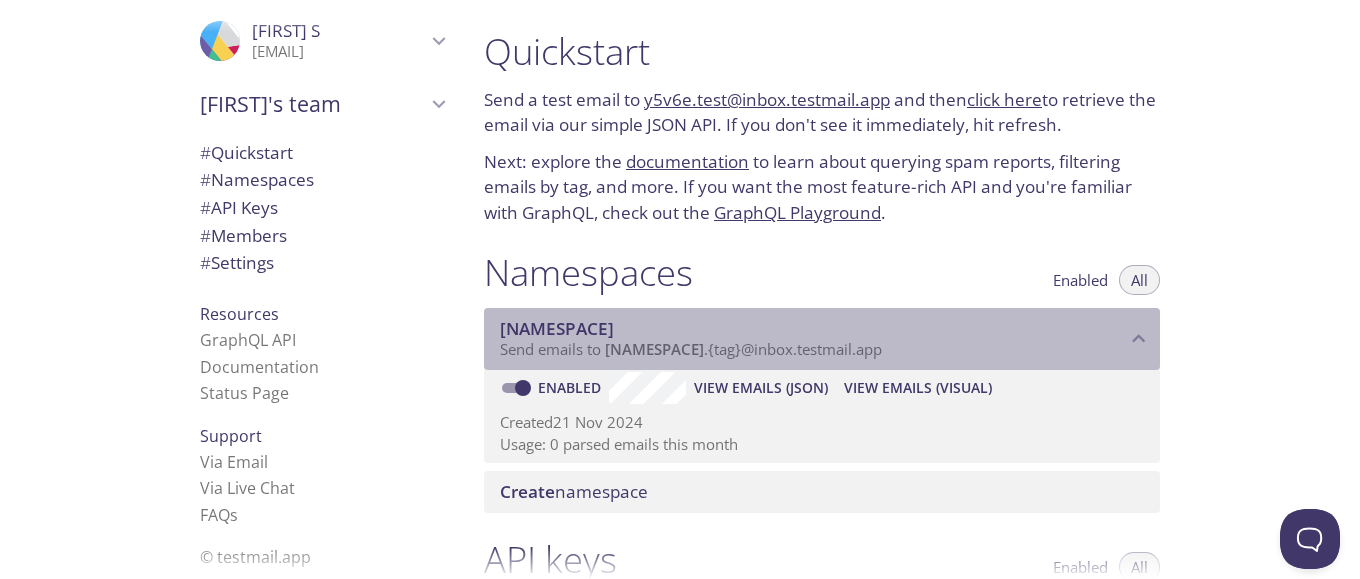 drag, startPoint x: 700, startPoint y: 344, endPoint x: 652, endPoint y: 346, distance: 48.04165 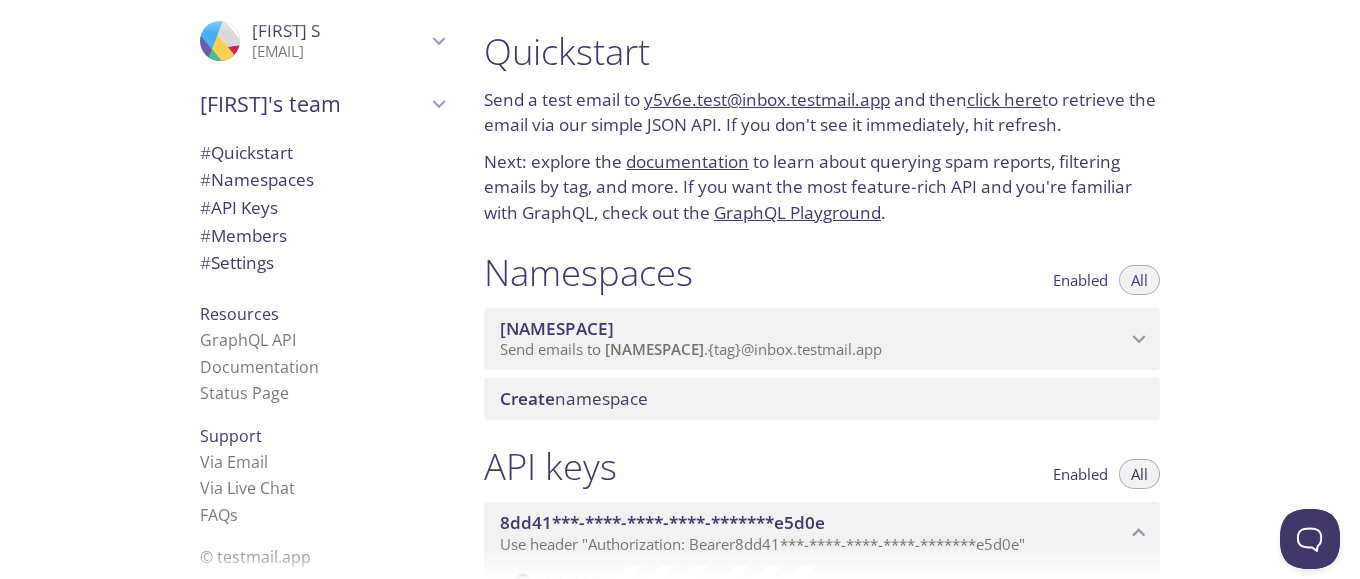 click on "Send emails to y5v6e . {tag} @inbox.testmail.app" at bounding box center [691, 349] 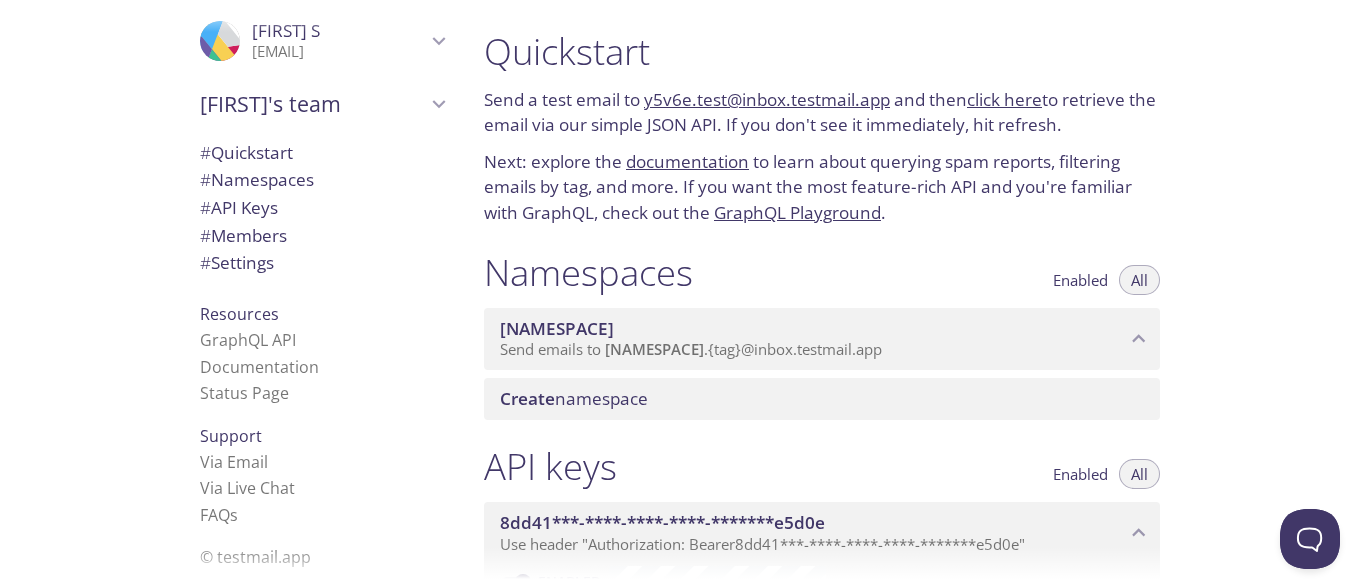 click on "Send emails to y5v6e . {tag} @inbox.testmail.app" at bounding box center [691, 349] 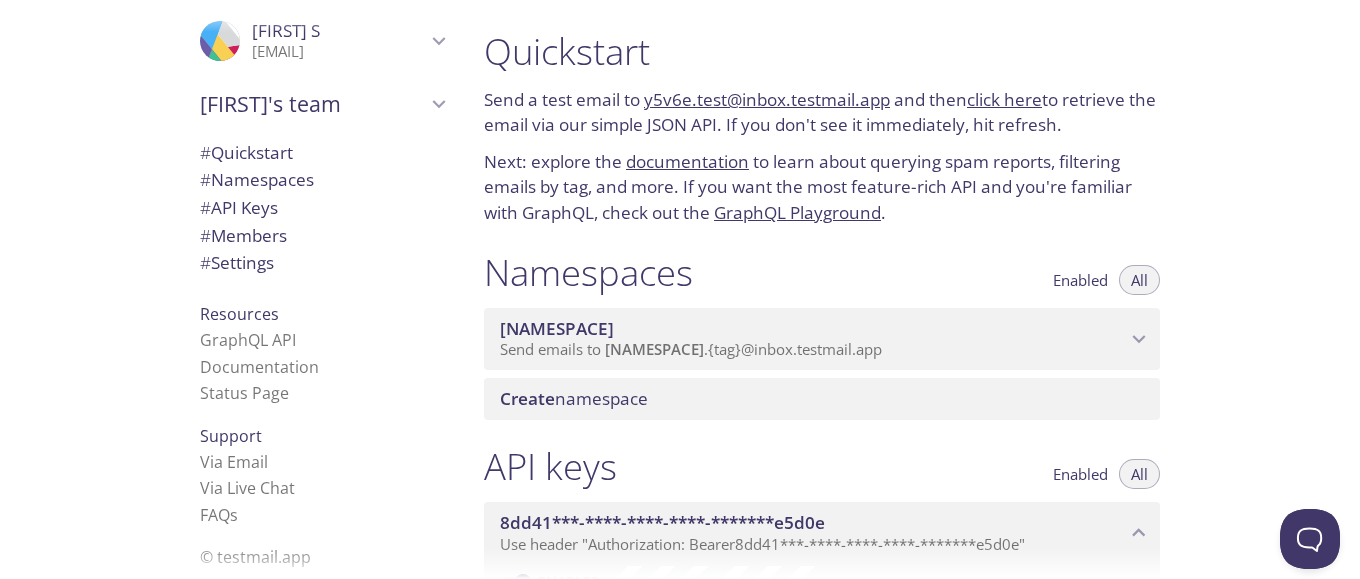 drag, startPoint x: 733, startPoint y: 346, endPoint x: 440, endPoint y: 345, distance: 293.0017 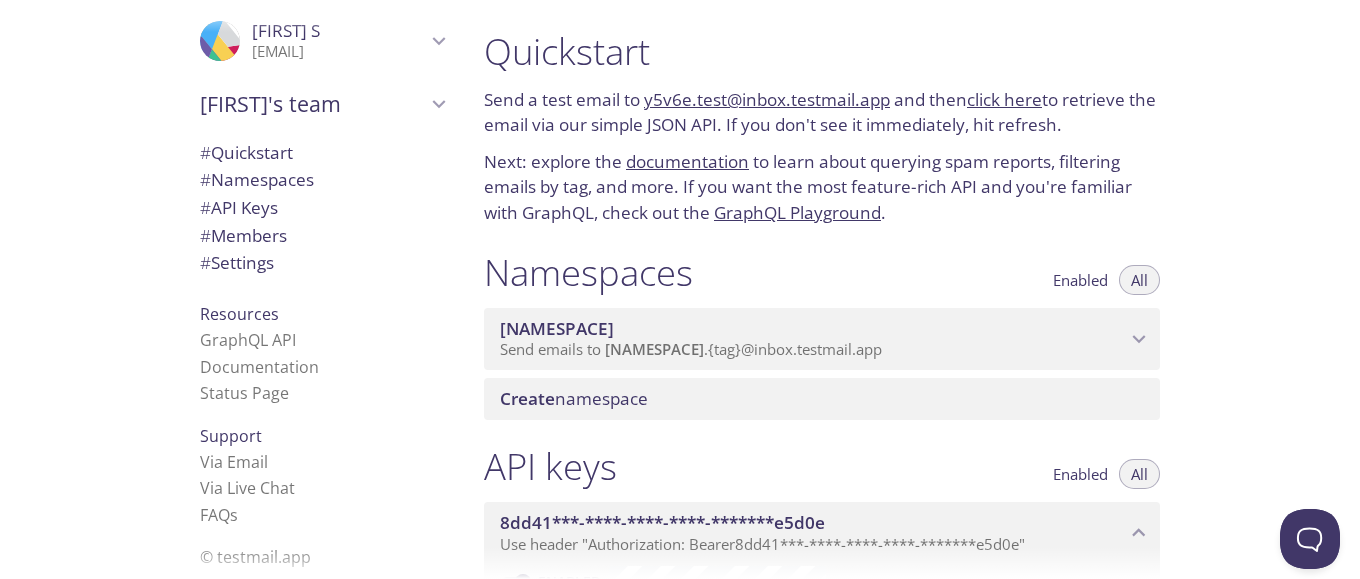 click on ".cls-1 {
fill: #6d5ca8;
}
.cls-2 {
fill: #3fc191;
}
.cls-3 {
fill: #3b4752;
}
.cls-4 {
fill: #ce1e5b;
}
.cls-5 {
fill: #f8d053;
}
.cls-6 {
fill: #48b0f7;
}
.cls-7 {
fill: #d7d9db;
}
ProfilePic [FIRST]   S [EMAIL] User Settings Signout [FIRST]'s team Create new team #  Namespaces #  API Keys #  Members #  Settings Resources GraphQL API Documentation Status Page Support Via Email Via Live Chat FAQ s © testmail.app Quickstart Send a test email to   y5v6e.test@inbox.testmail.app   and then  click here  to retrieve the email via our simple JSON API. If you don't see it immediately, hit refresh. Next: explore the   documentation     GraphQL Playground . Namespaces Enabled All y5v6e Send emails to   y5v6e . {tag} "" at bounding box center [680, 289] 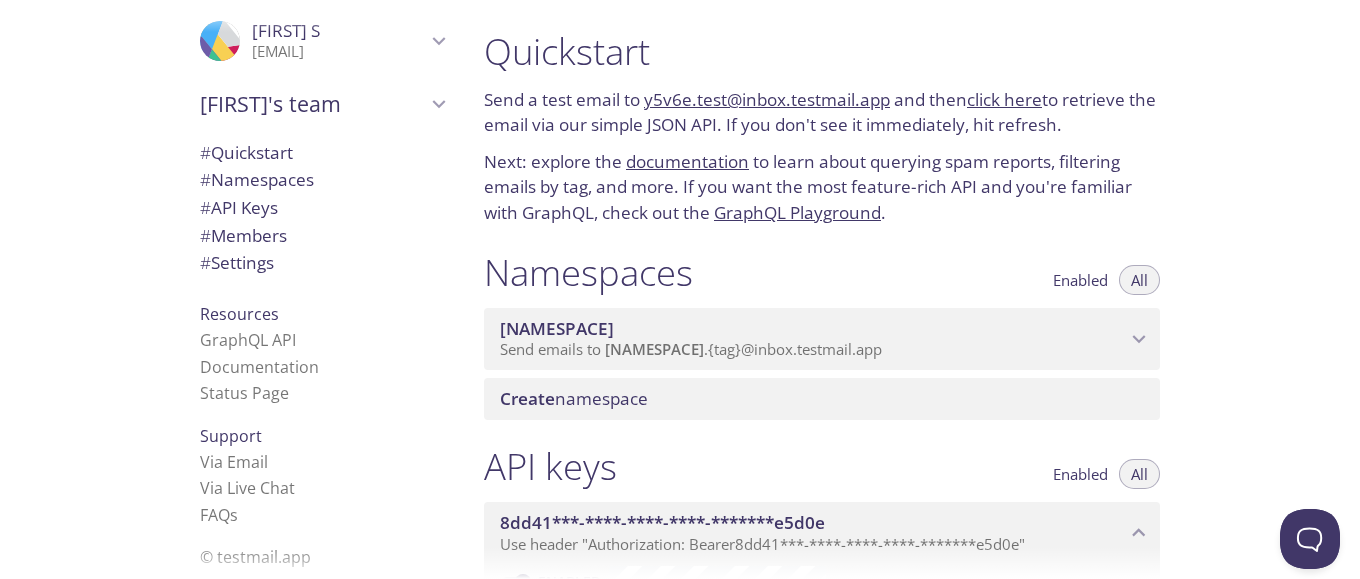 drag, startPoint x: 1254, startPoint y: 372, endPoint x: 520, endPoint y: 299, distance: 737.62115 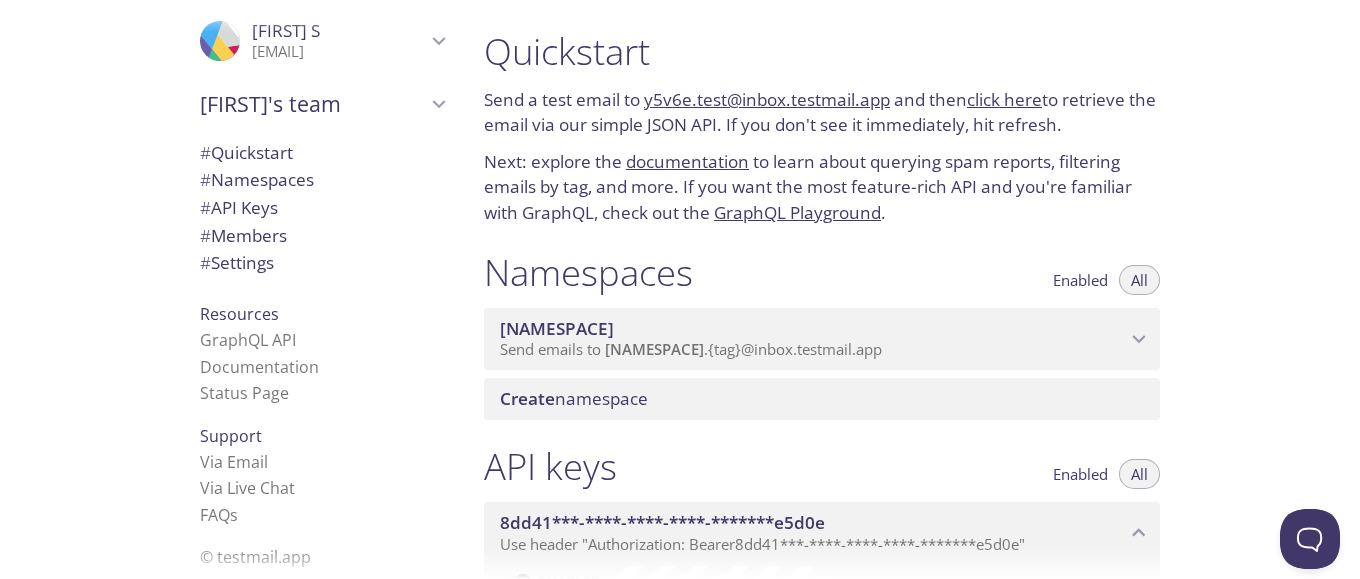 click on "Quickstart Send a test email to y5v6e.test@inbox.testmail.app and then click here to retrieve the email via our simple JSON API. If you don't see it immediately, hit refresh. Next: explore the documentation to learn about querying spam reports, filtering emails by tag, and more. If you want the most feature-rich API and you're familiar with GraphQL, check out the GraphQL Playground . Namespaces Enabled All y5v6e Send emails to y5v6e . {tag} @inbox.testmail.app Enabled View Emails (JSON) View Emails (Visual) Created 21 Nov 2024 Usage: 0 parsed emails this month Create namespace API keys Enabled All 8dd41***-****-****-****-*******e5d0e Use header "Authorization: Bearer 8dd41***-****-****-****-*******e5d0e " Enabled Namespace access: y5v6e Created 21 Nov 2024 Usage: 0 API calls this month Create API key Members Admins All ProfilePic Nico S nicolas.serra@fing.edu.uy Joined 21 Nov 2024 Invite a team member Settings Team (or organization) name: Nico's team Save Setup Billing: student" at bounding box center [914, 289] 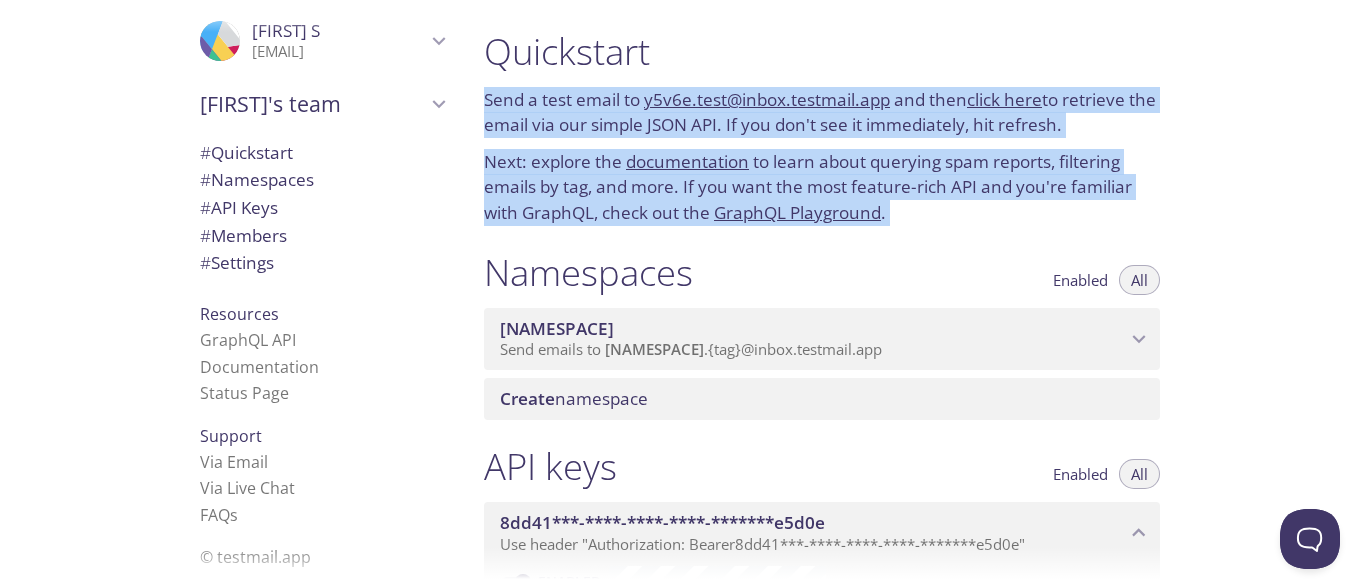 drag, startPoint x: 480, startPoint y: 95, endPoint x: 974, endPoint y: 242, distance: 515.4076 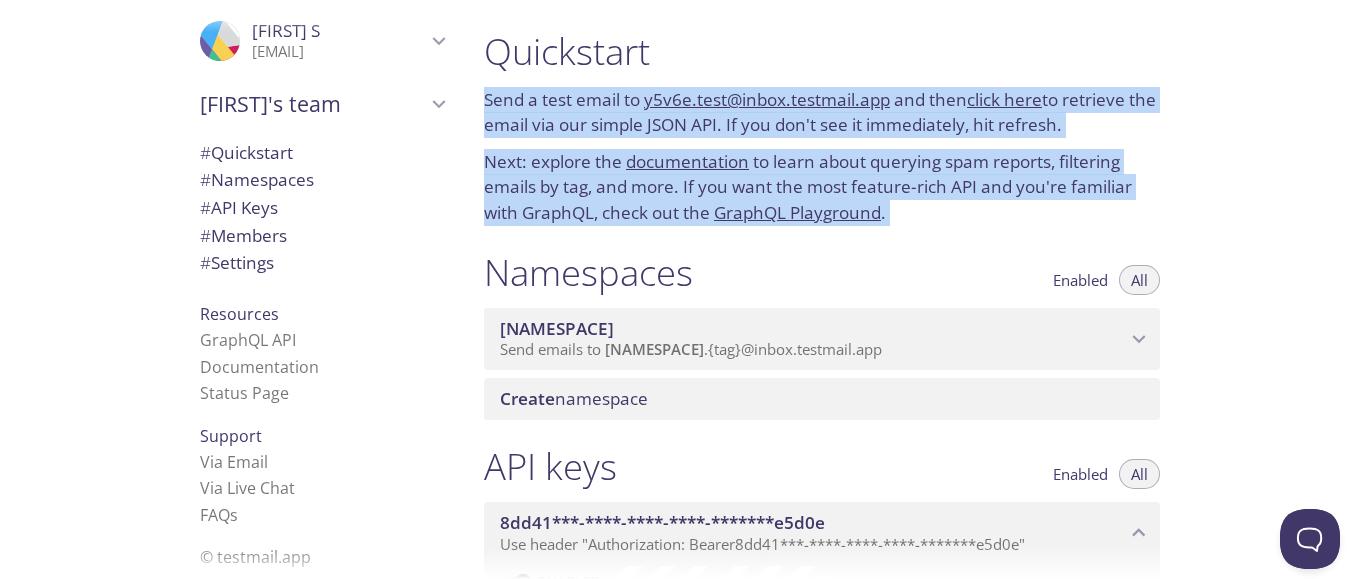 click on "Quickstart Send a test email to y5v6e.test@inbox.testmail.app and then click here to retrieve the email via our simple JSON API. If you don't see it immediately, hit refresh. Next: explore the documentation to learn about querying spam reports, filtering emails by tag, and more. If you want the most feature-rich API and you're familiar with GraphQL, check out the GraphQL Playground . Namespaces Enabled All y5v6e Send emails to y5v6e . {tag} @inbox.testmail.app Enabled View Emails (JSON) View Emails (Visual) Created 21 Nov 2024 Usage: 0 parsed emails this month Create namespace API keys Enabled All 8dd41***-****-****-****-*******e5d0e Use header "Authorization: Bearer 8dd41***-****-****-****-*******e5d0e " Enabled Namespace access: y5v6e Created 21 Nov 2024 Usage: 0 API calls this month Create API key Members Admins All ProfilePic Nico S nicolas.serra@fing.edu.uy Joined 21 Nov 2024 Invite a team member Settings Team (or organization) name: Nico's team Save Setup Billing: student" at bounding box center (830, 286) 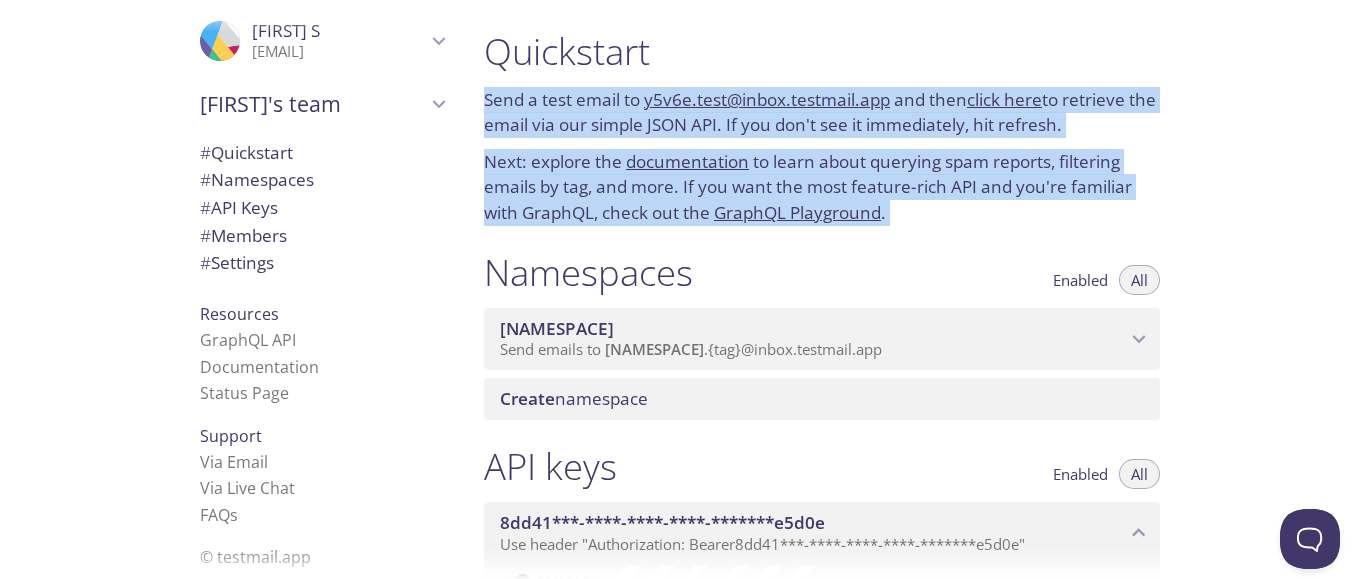 copy on "Send a test email to y5v6e.test@inbox.testmail.app and then click here to retrieve the email via our simple JSON API. If you don't see it immediately, hit refresh. Next: explore the documentation to learn about querying spam reports, filtering emails by tag, and more. If you want the most feature-rich API and you're familiar with GraphQL, check out the GraphQL Playground . Namespaces Enabled All y5v6e Send emails to y5v6e . {tag} @inbox.testmail.app Enabled View Emails (JSON) View Emails (Visual) Created 21 Nov 2024 Usage: 0 parsed emails this month Create namespace API keys Enabled All 8dd41***-****-****-****-*******e5d0e Use header "Authorization: Bearer 8dd41***-****-****-****-*******e5d0e "" 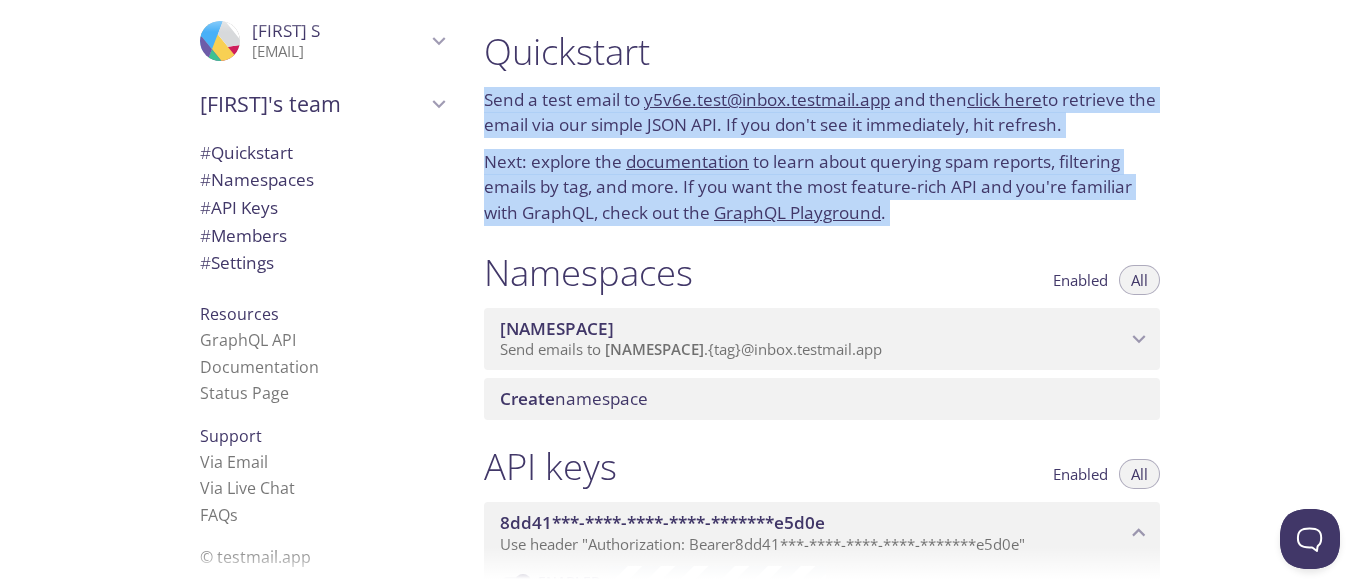 click on "Next: explore the   documentation   to learn about querying spam reports, filtering emails by tag, and more. If you want the most feature-rich API and you're familiar with GraphQL, check out the   GraphQL Playground ." at bounding box center (822, 187) 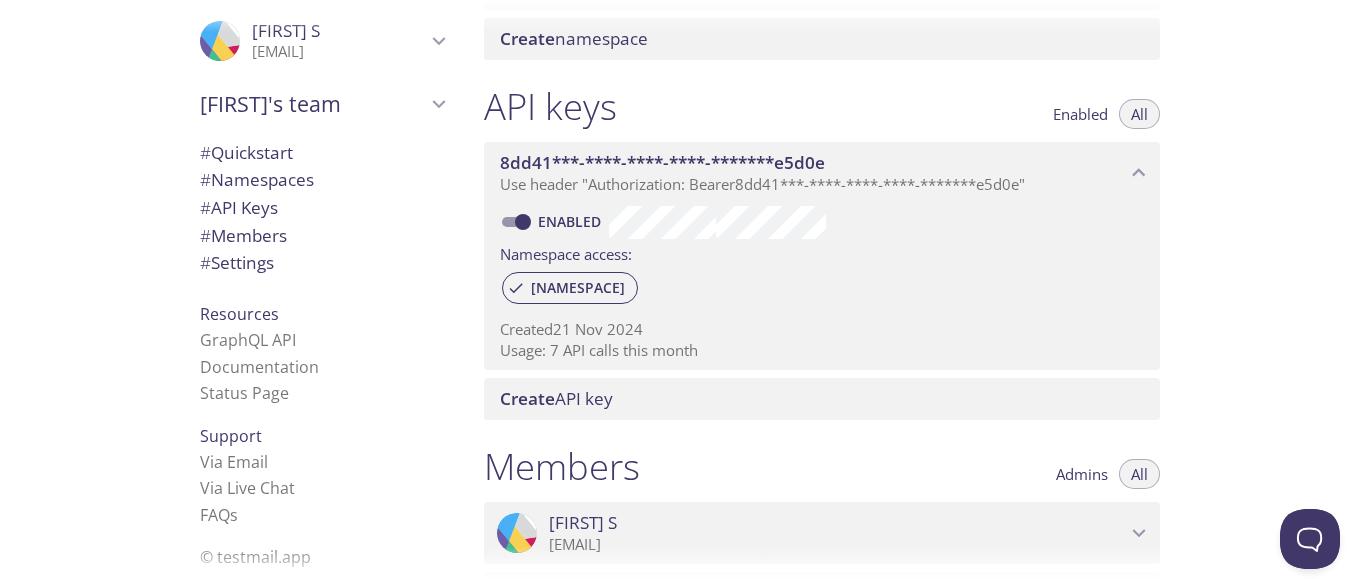 scroll, scrollTop: 483, scrollLeft: 0, axis: vertical 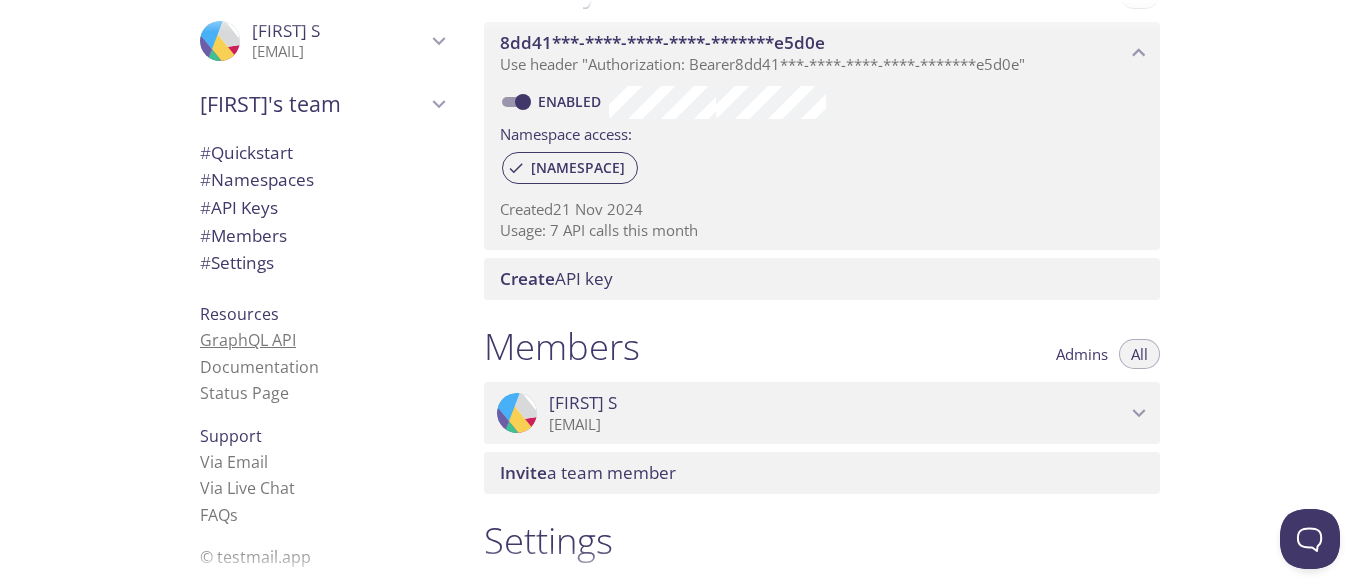 click on "GraphQL API" at bounding box center (248, 340) 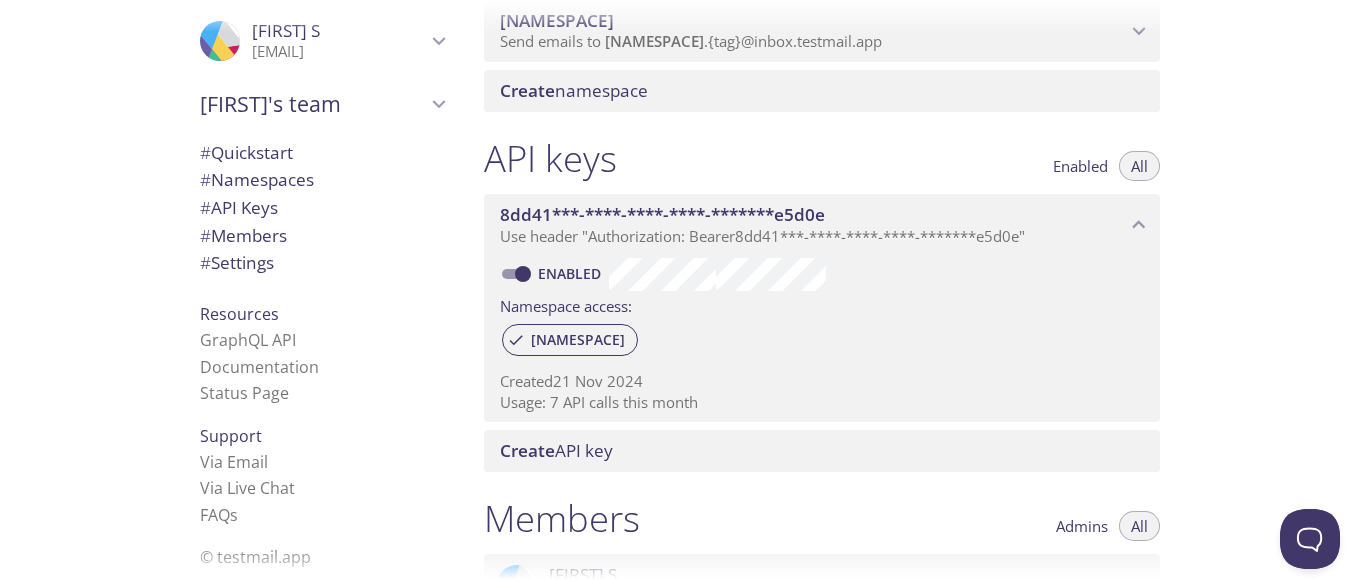 scroll, scrollTop: 30, scrollLeft: 0, axis: vertical 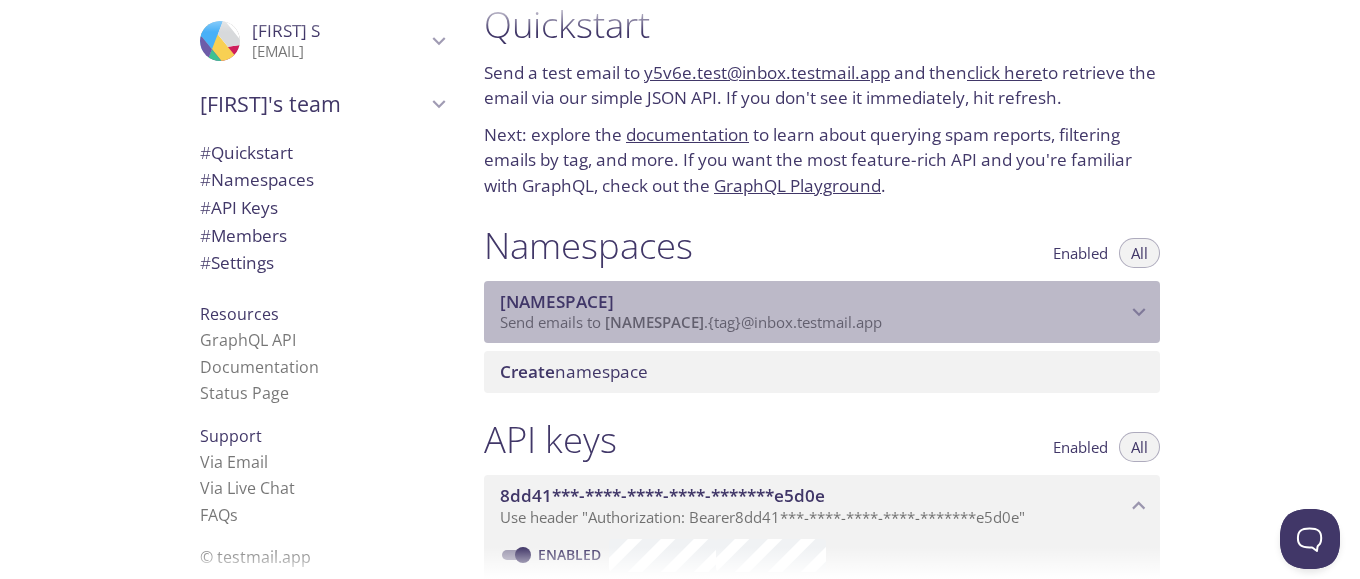 click on "[NAMESPACE]" at bounding box center [813, 302] 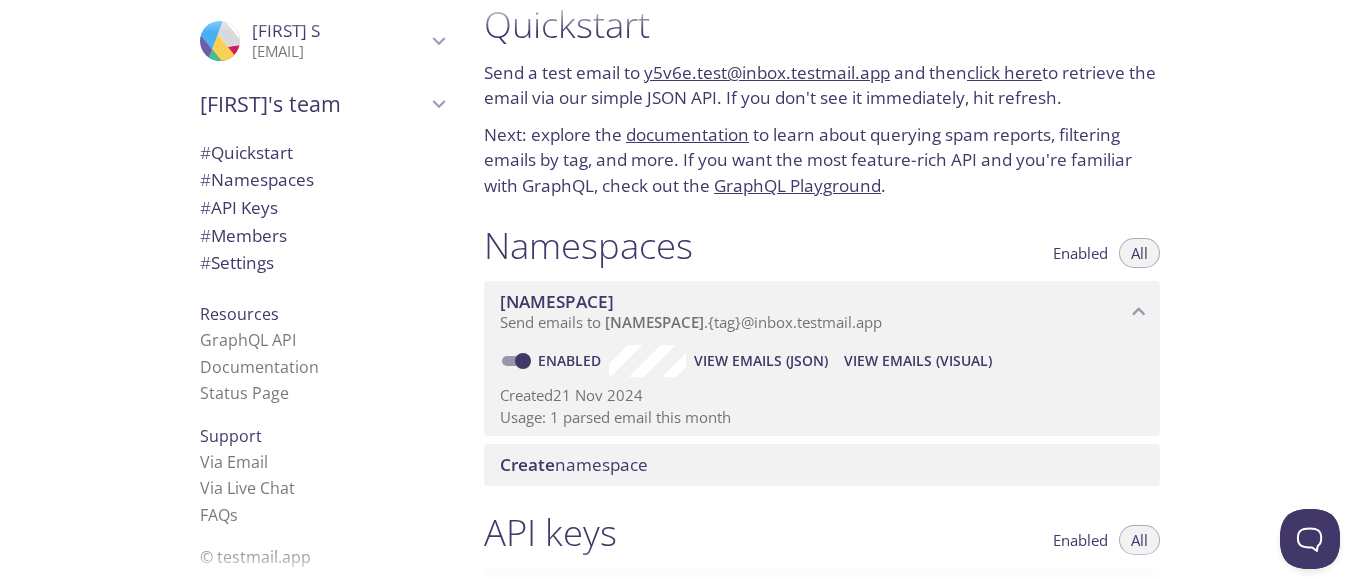 click on "Create  namespace" at bounding box center (822, 465) 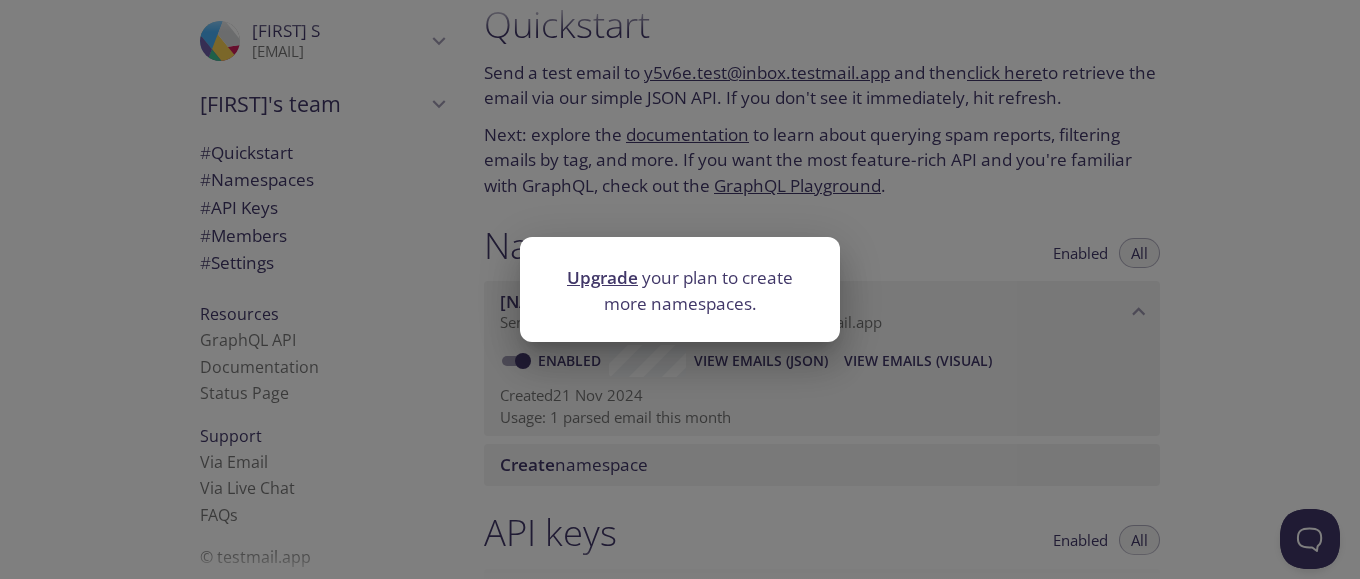 click on "Upgrade   your plan to create more namespaces." at bounding box center [680, 289] 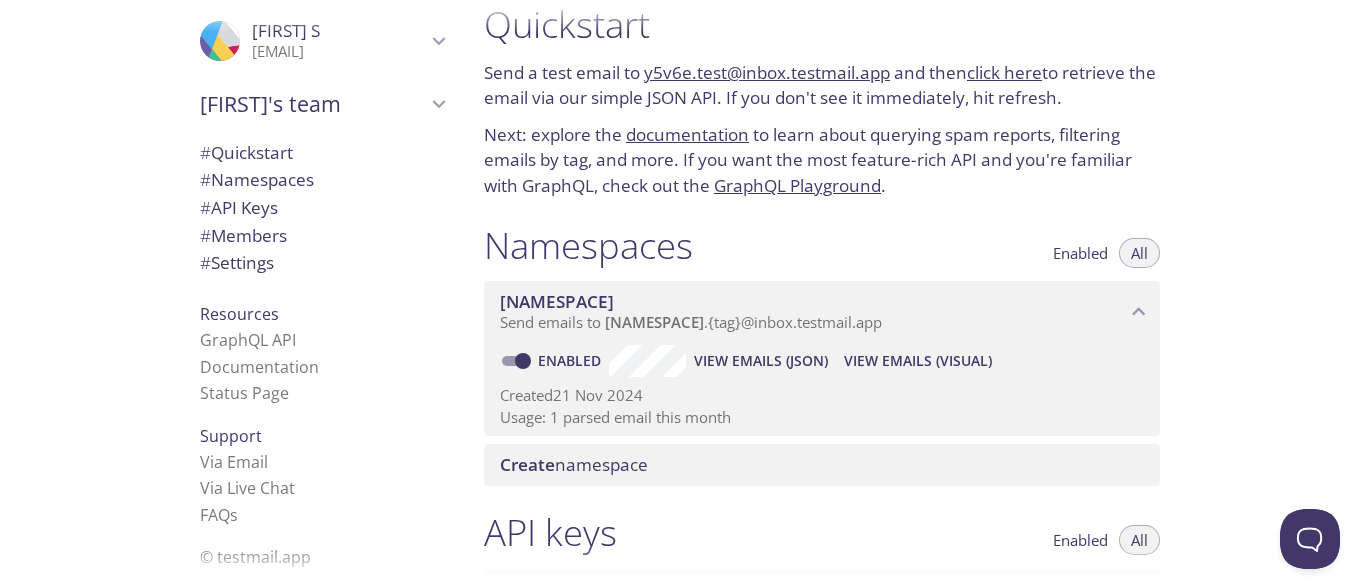 click on "View Emails (JSON)" at bounding box center (761, 361) 